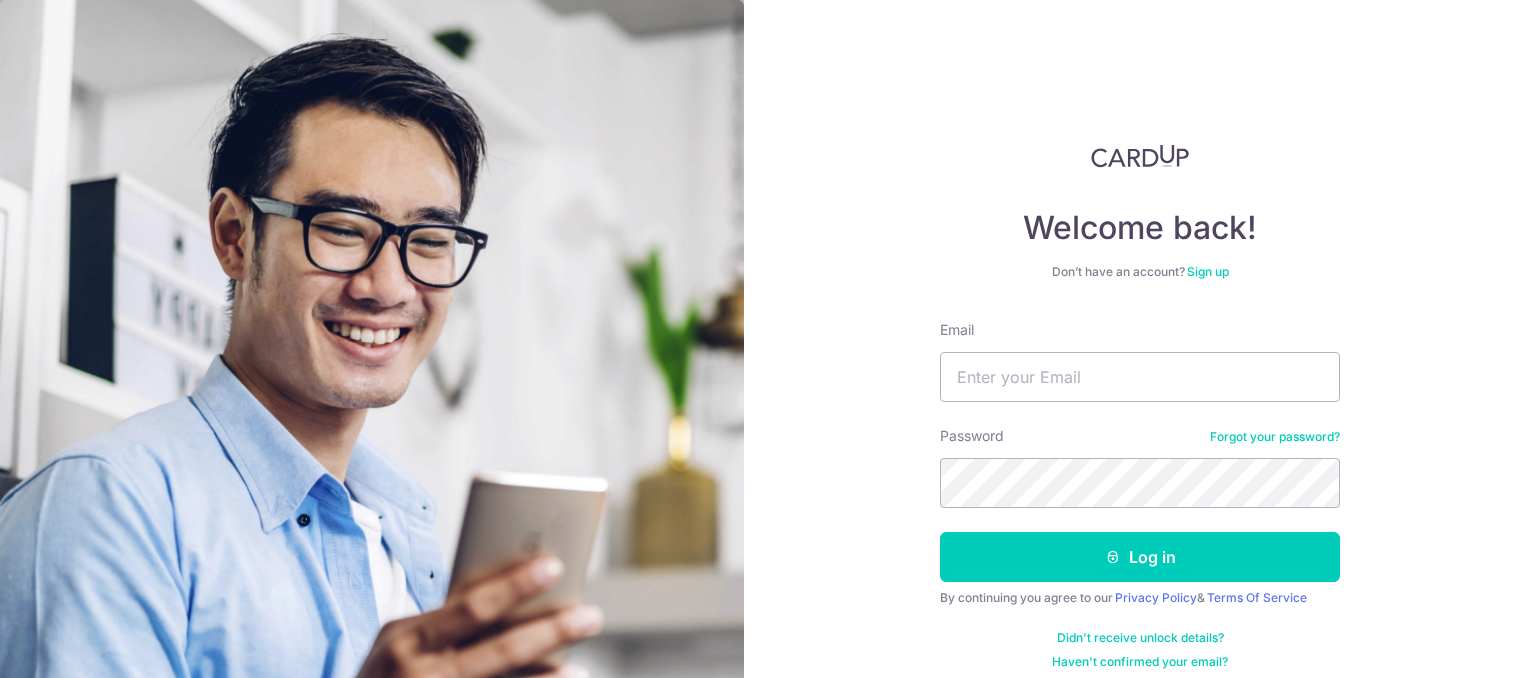 scroll, scrollTop: 0, scrollLeft: 0, axis: both 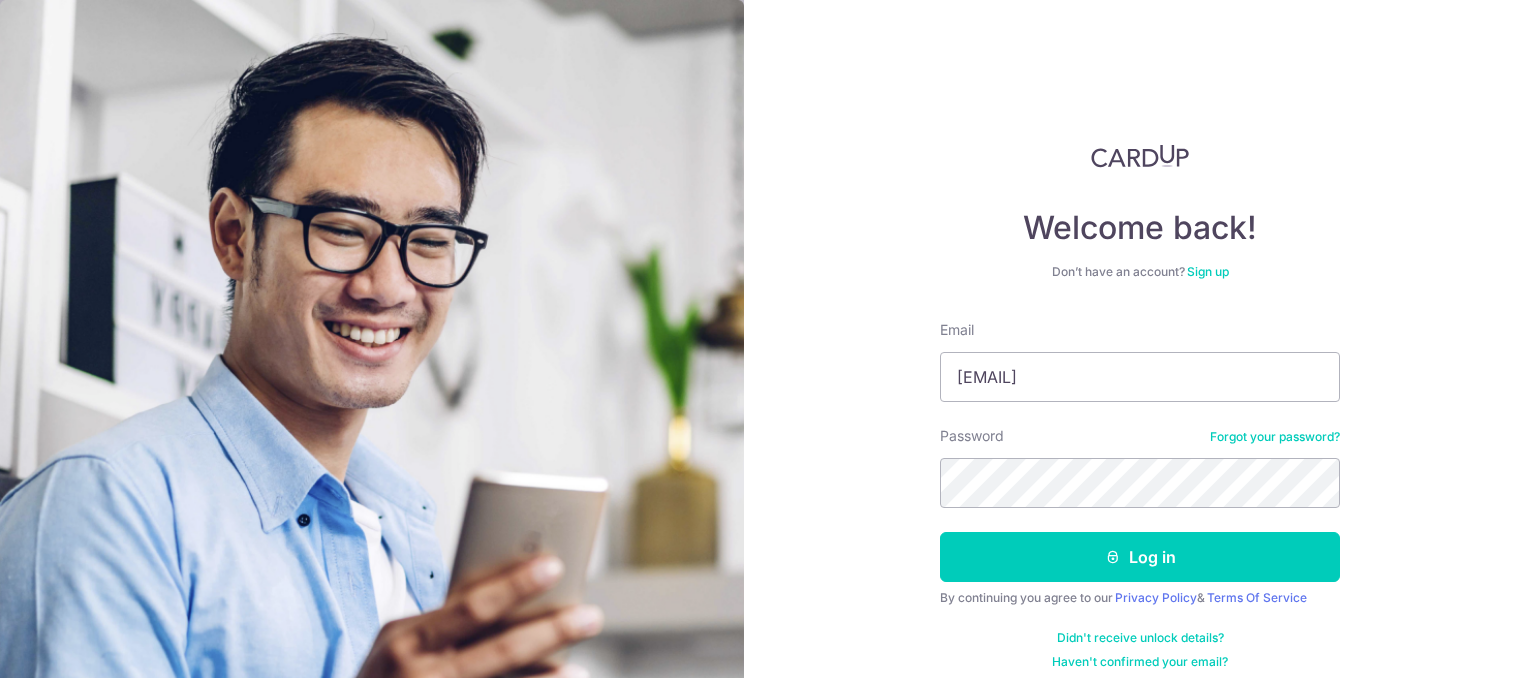 type on "[EMAIL]" 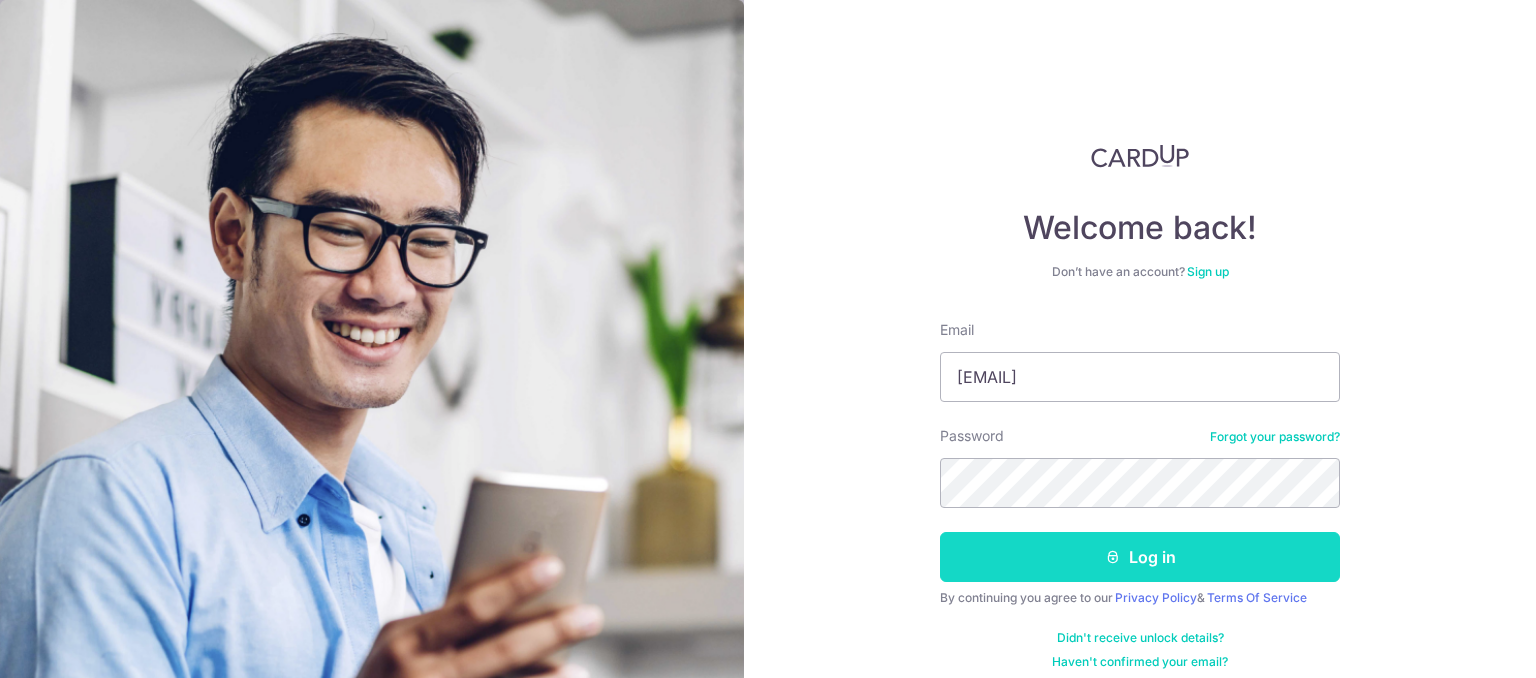 click on "Log in" at bounding box center (1140, 557) 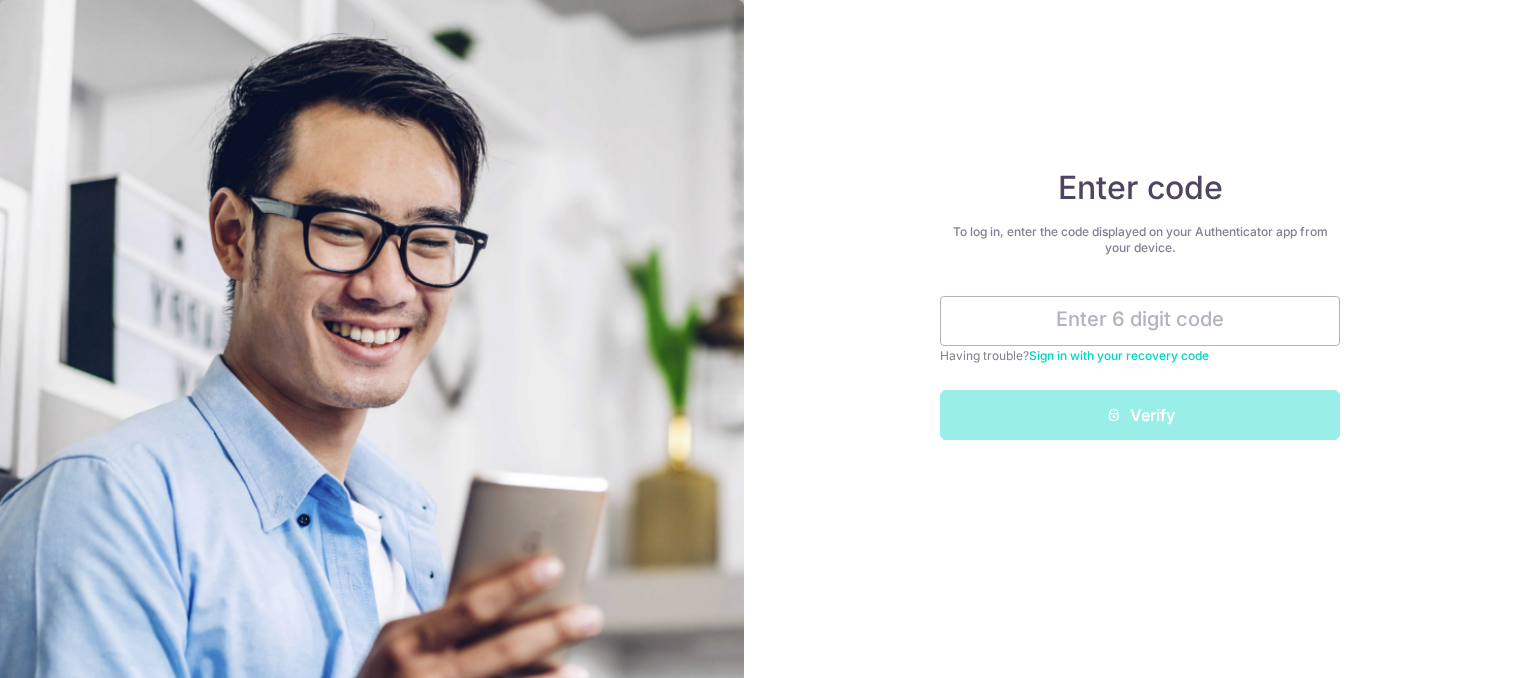 scroll, scrollTop: 0, scrollLeft: 0, axis: both 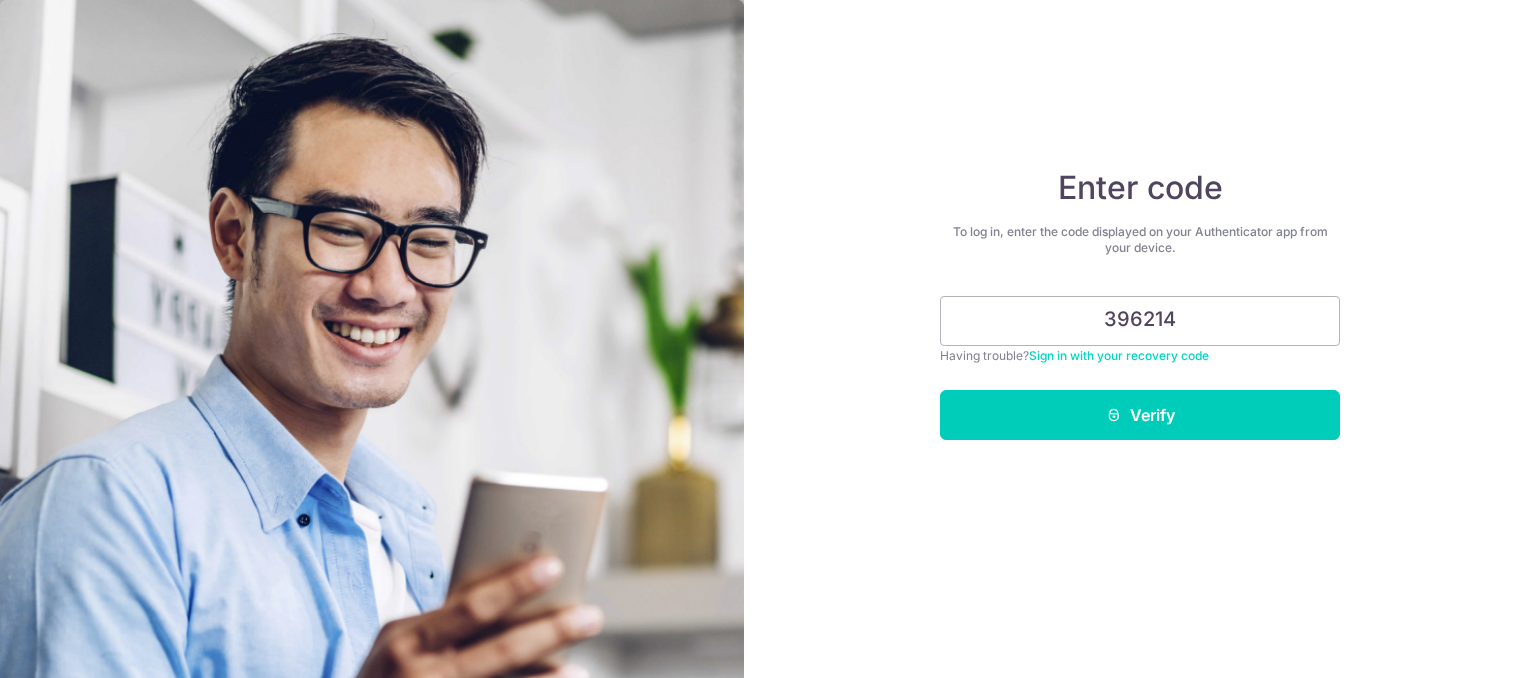 type on "396214" 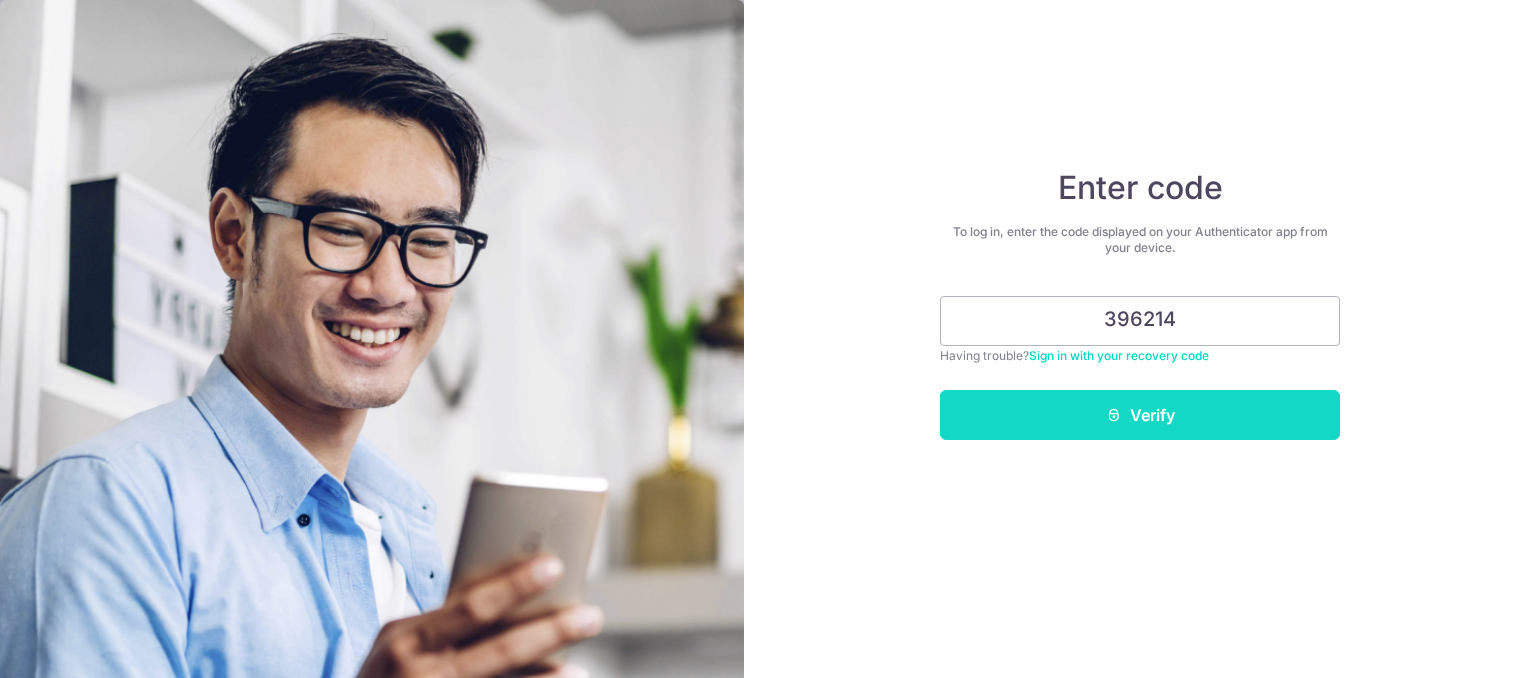click on "Verify" at bounding box center (1140, 415) 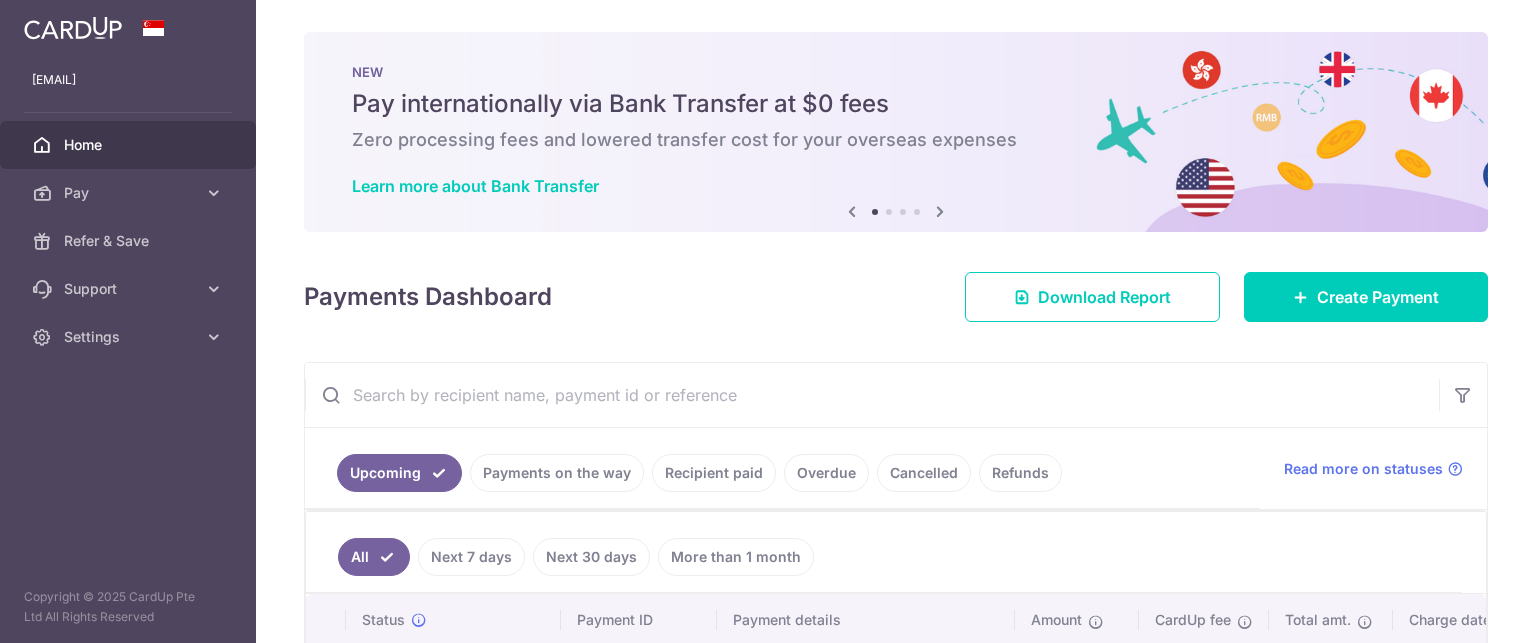 scroll, scrollTop: 0, scrollLeft: 0, axis: both 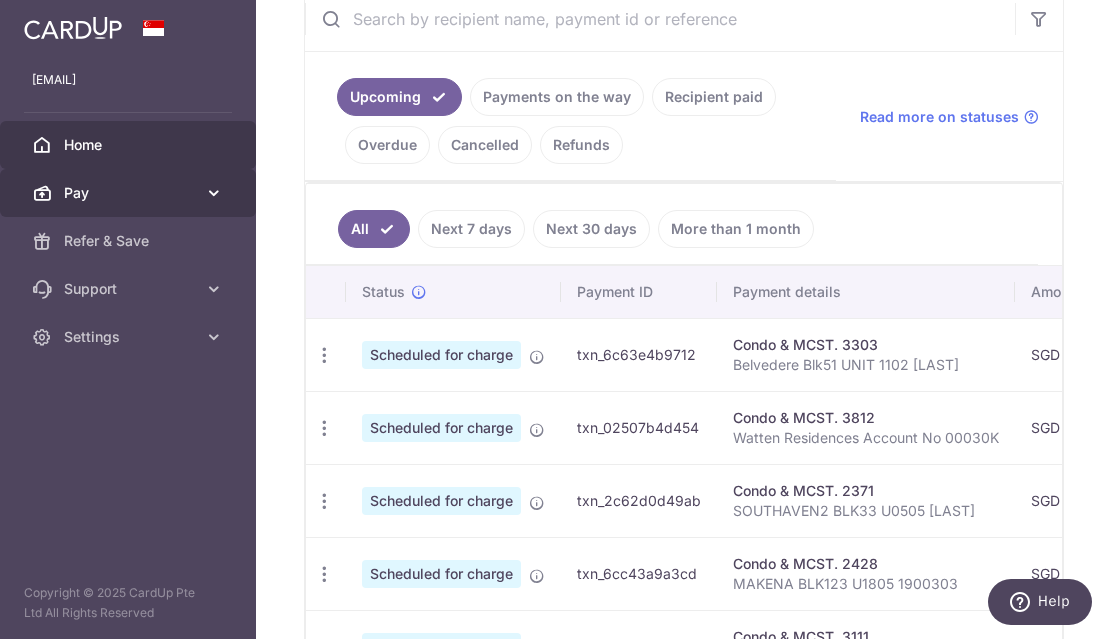 click on "Pay" at bounding box center [128, 193] 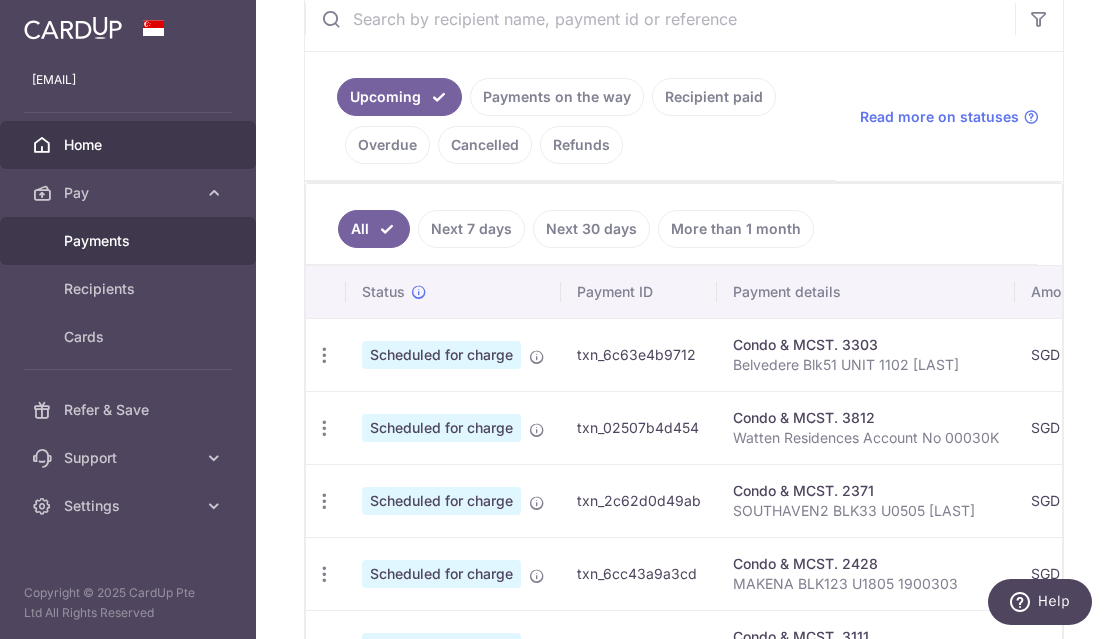 click on "Payments" at bounding box center (130, 241) 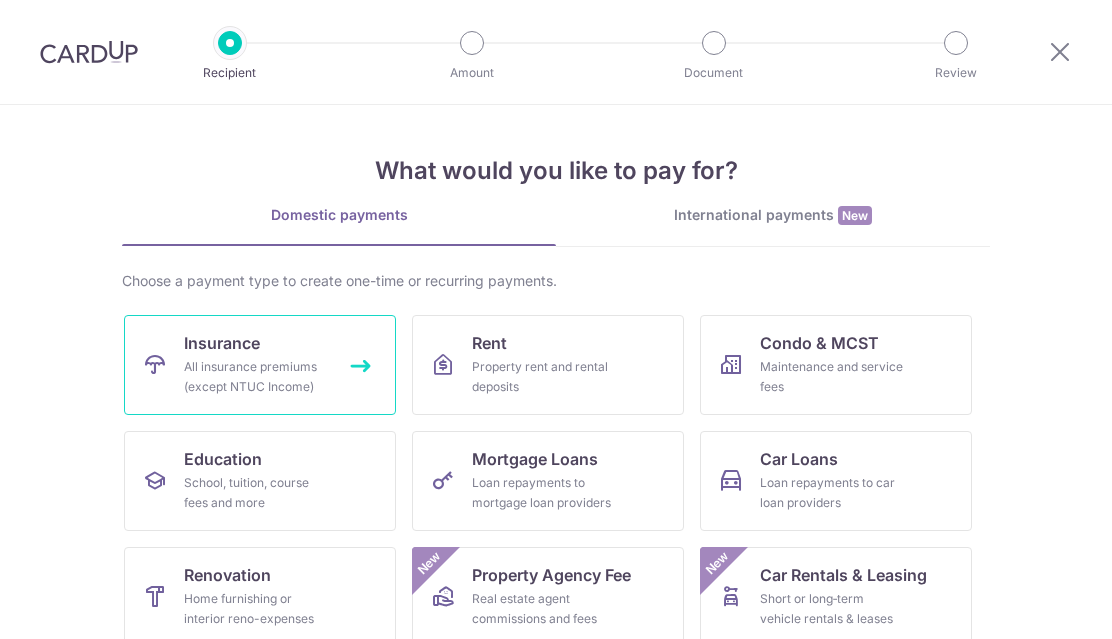 scroll, scrollTop: 0, scrollLeft: 0, axis: both 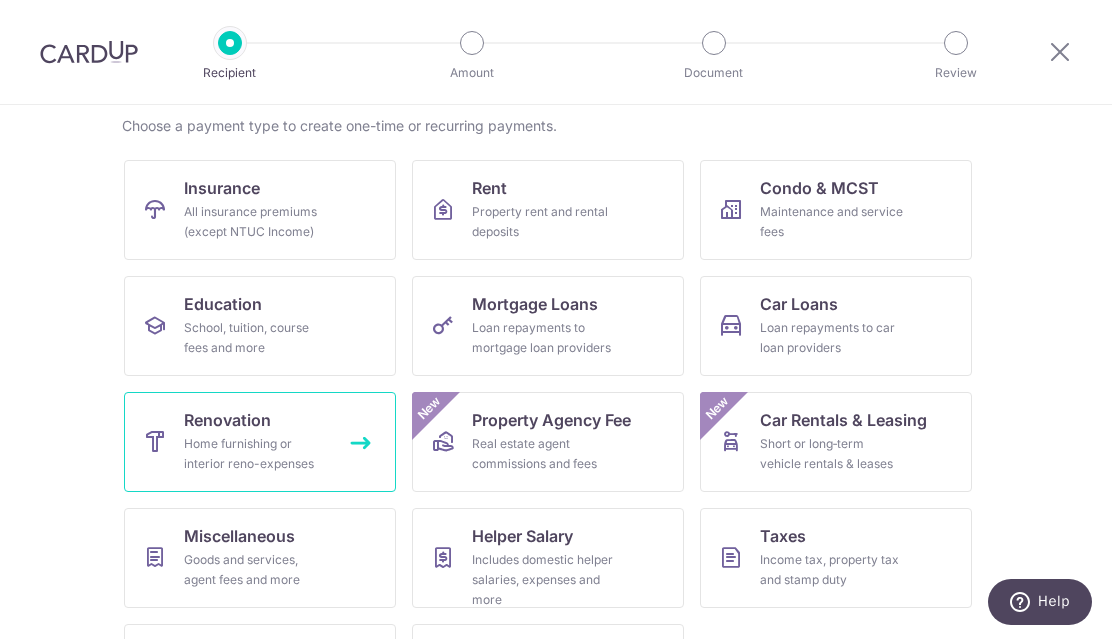 click on "Home furnishing or interior reno-expenses" at bounding box center [256, 454] 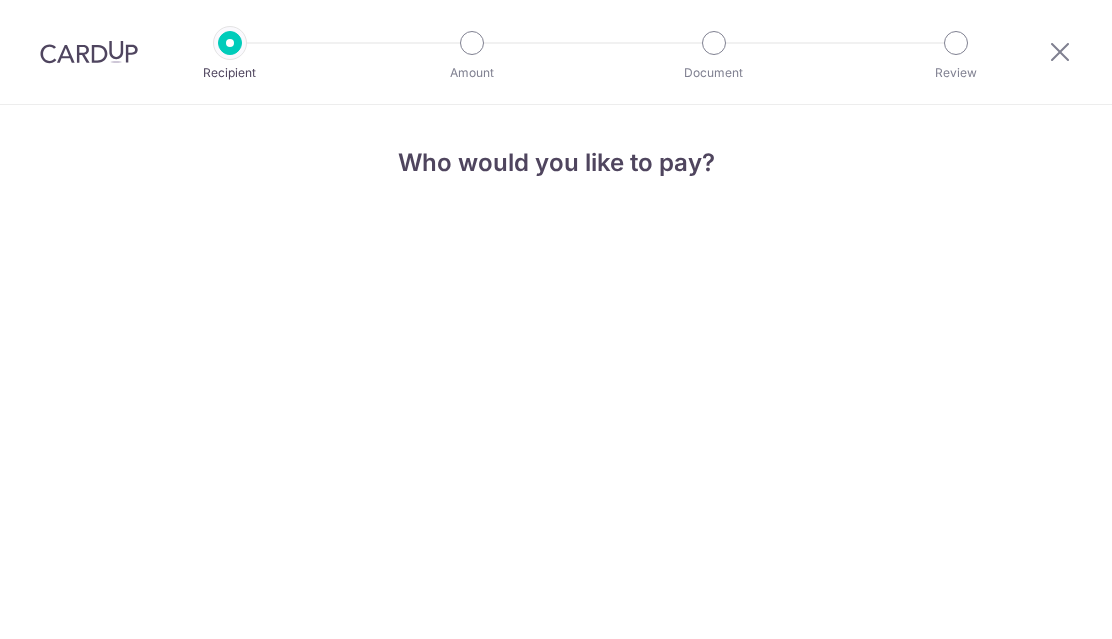 scroll, scrollTop: 0, scrollLeft: 0, axis: both 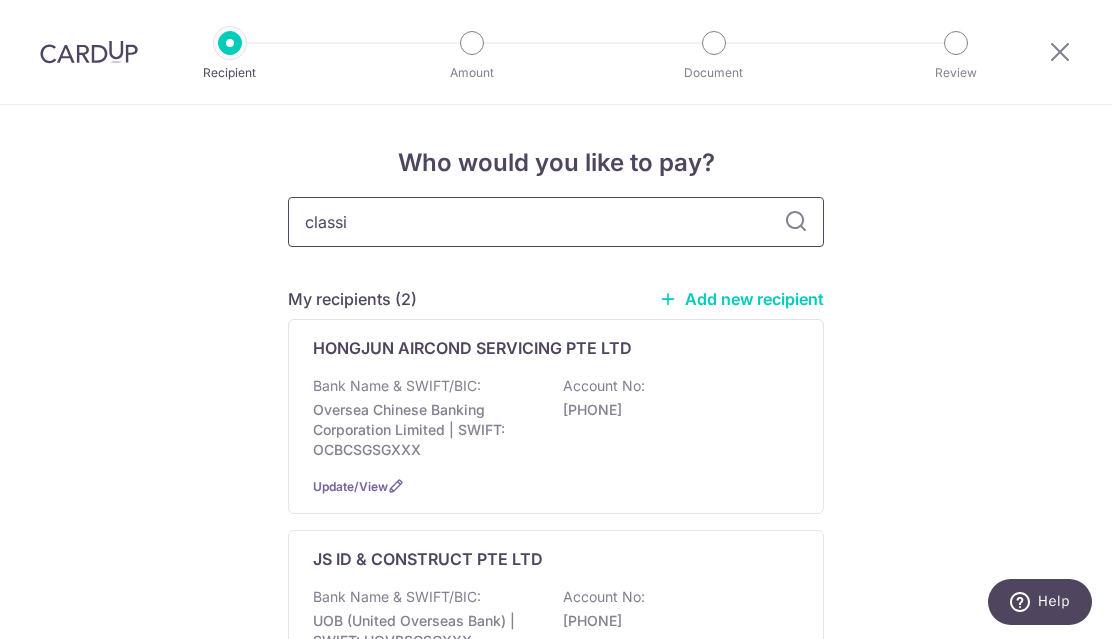 type on "classic" 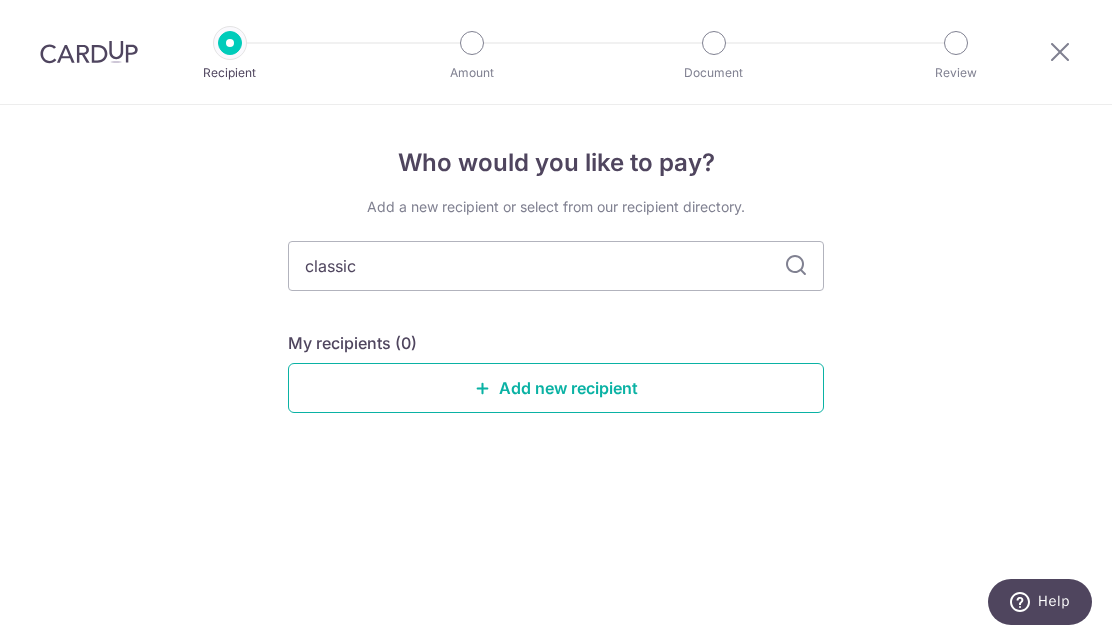 drag, startPoint x: 530, startPoint y: 392, endPoint x: 269, endPoint y: 363, distance: 262.60617 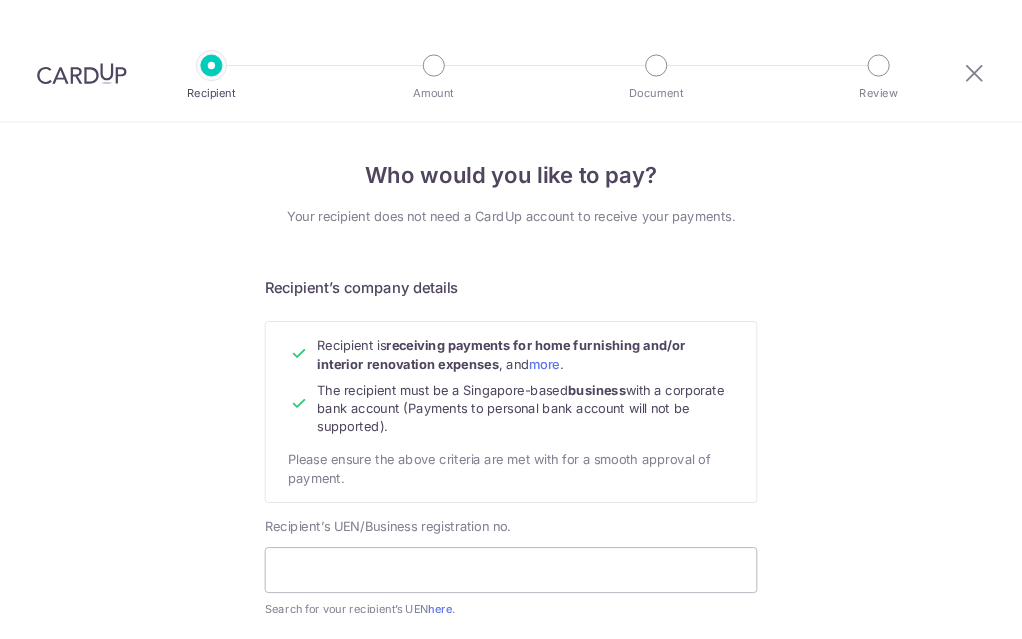 scroll, scrollTop: 0, scrollLeft: 0, axis: both 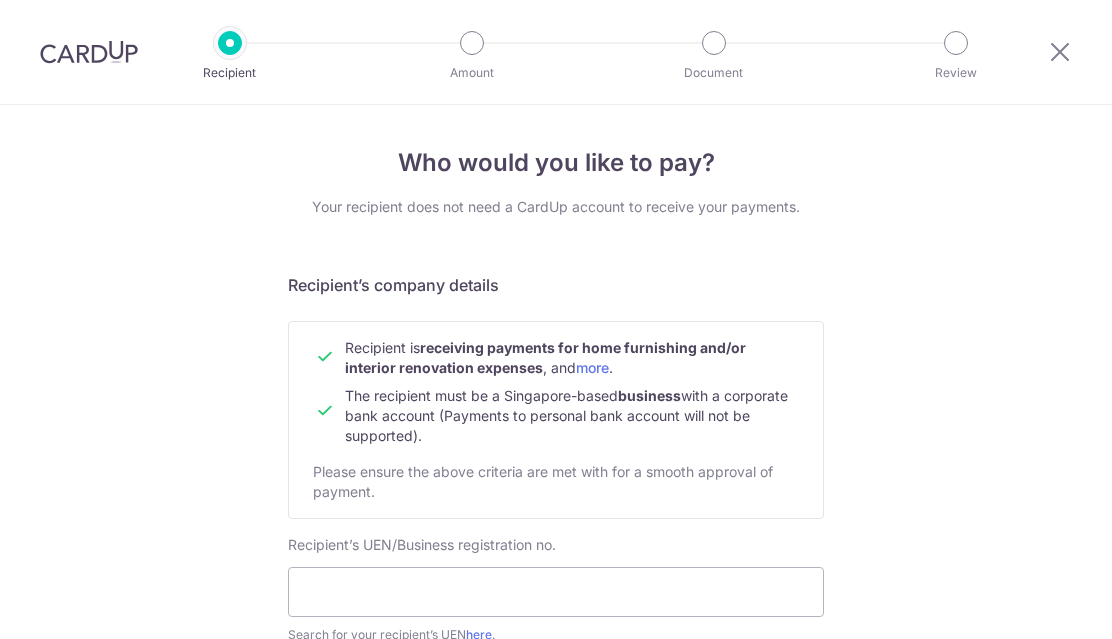 click on "Who would you like to pay?
Your recipient does not need a CardUp account to receive your payments.
Recipient’s company details
Recipient is  receiving payments for home furnishing and/or interior renovation expenses , and  more .
The recipient must be a Singapore-based  business  with a corporate bank account (Payments to personal bank account will not be supported).
Please ensure the above criteria are met with for a smooth approval of payment.
Recipient’s UEN/Business registration no.
Search for your recipient’s UEN  here .
." at bounding box center (556, 830) 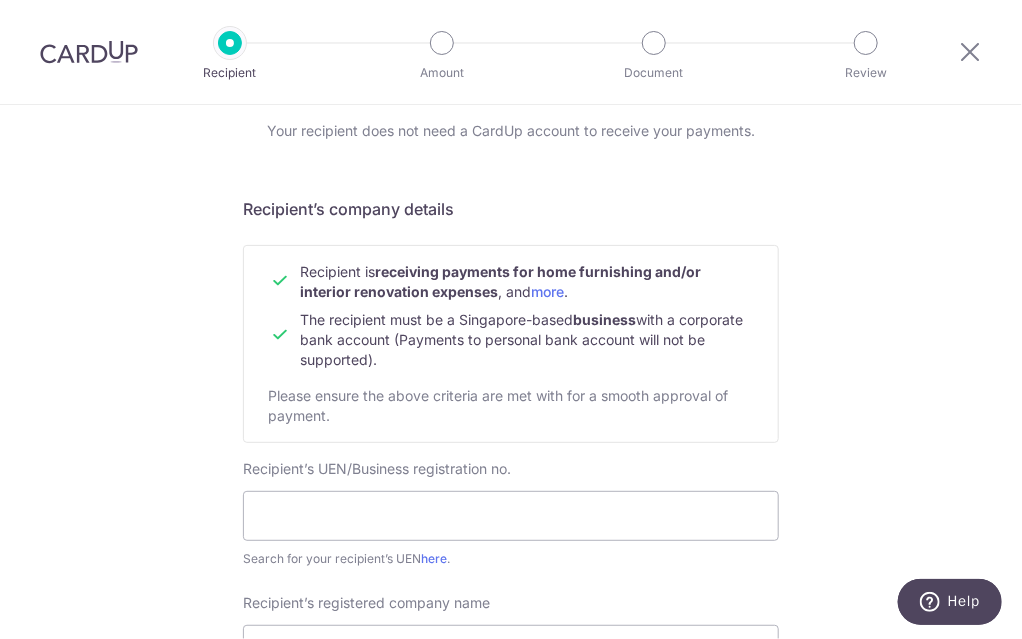 scroll, scrollTop: 200, scrollLeft: 0, axis: vertical 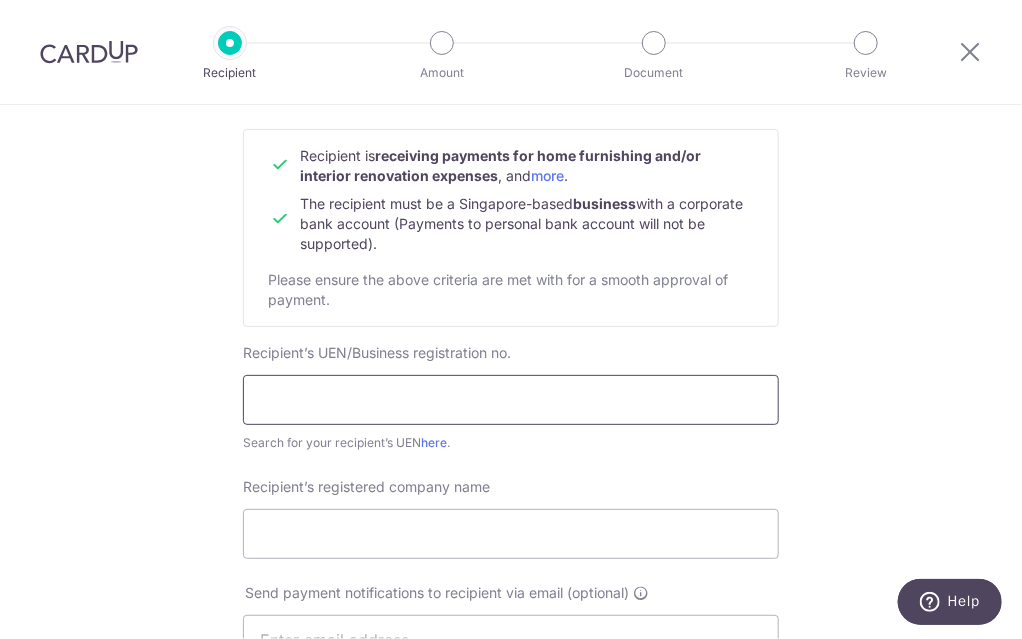 click at bounding box center [511, 400] 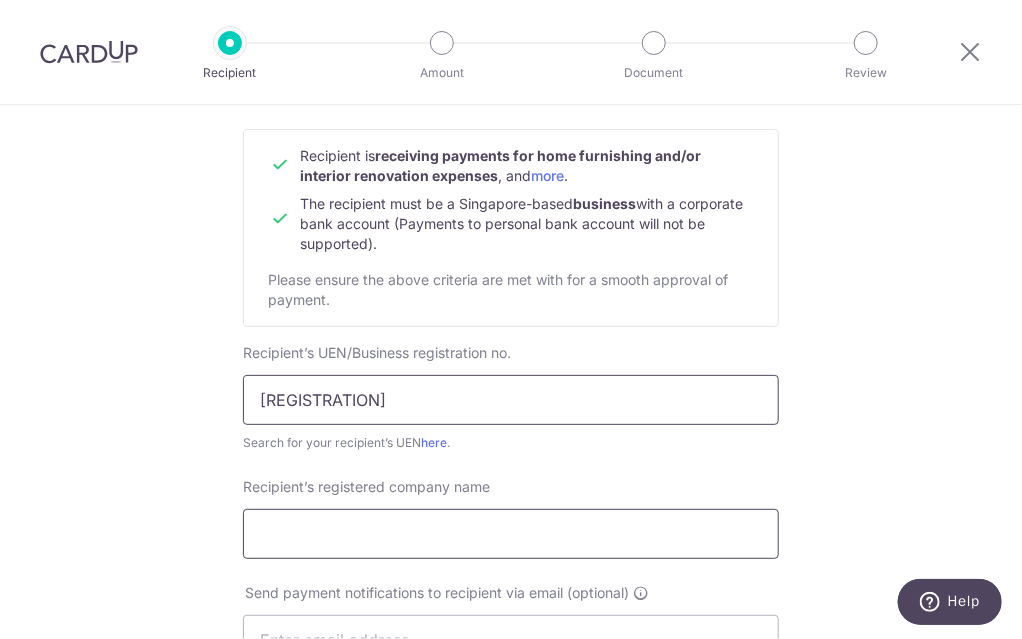 type on "201915531W" 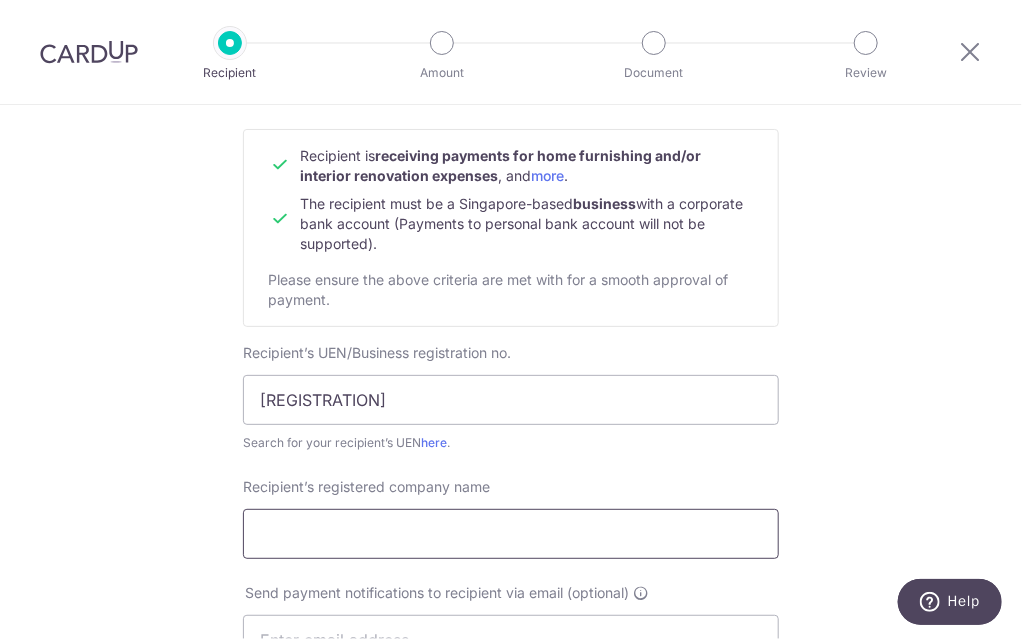 click on "Recipient’s registered company name" at bounding box center (511, 534) 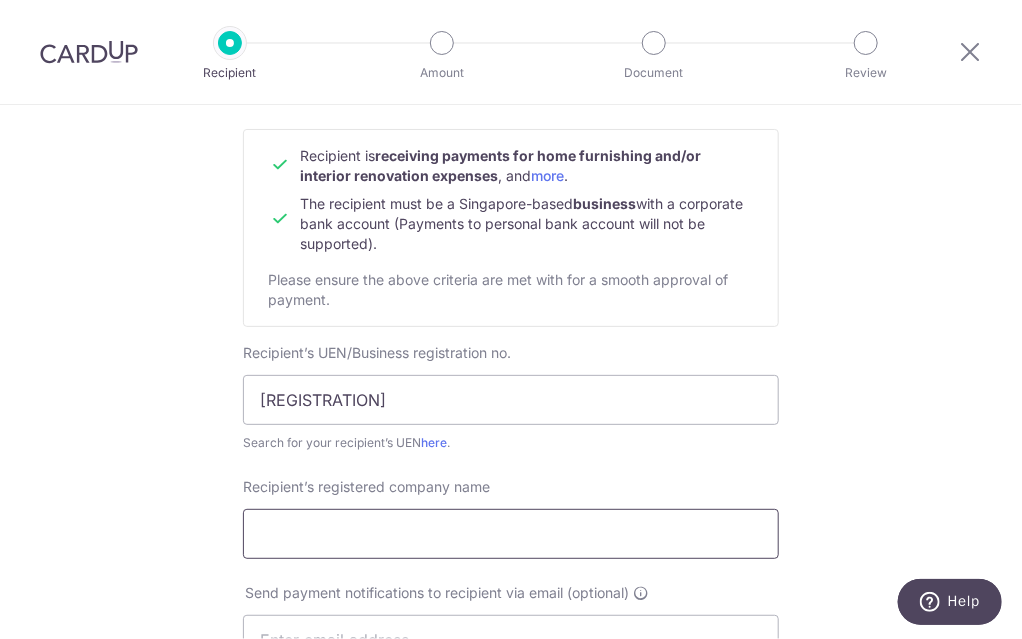 click on "Recipient’s registered company name" at bounding box center [511, 534] 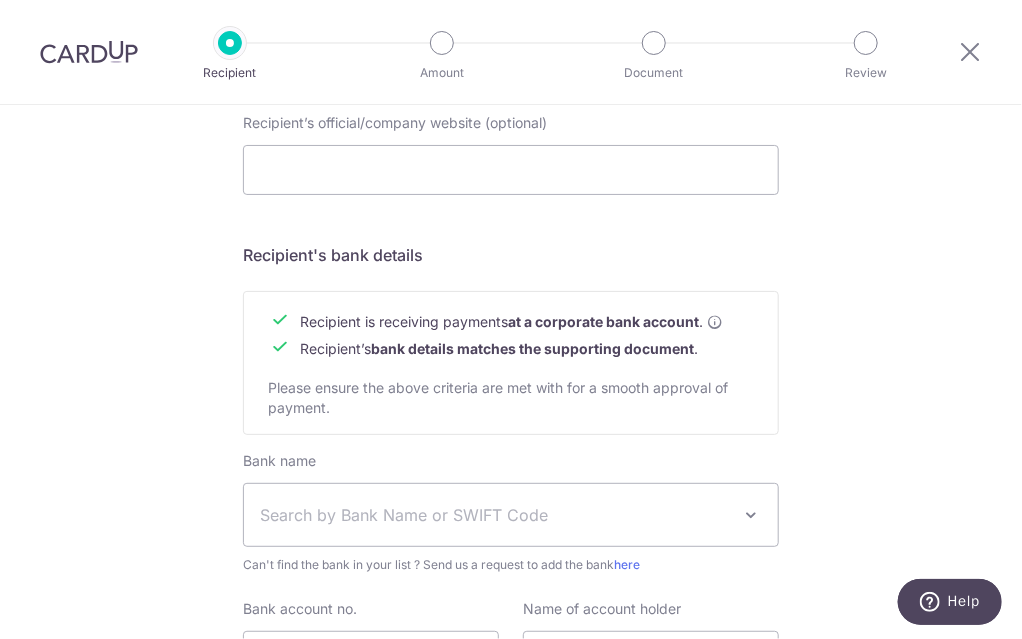 scroll, scrollTop: 900, scrollLeft: 0, axis: vertical 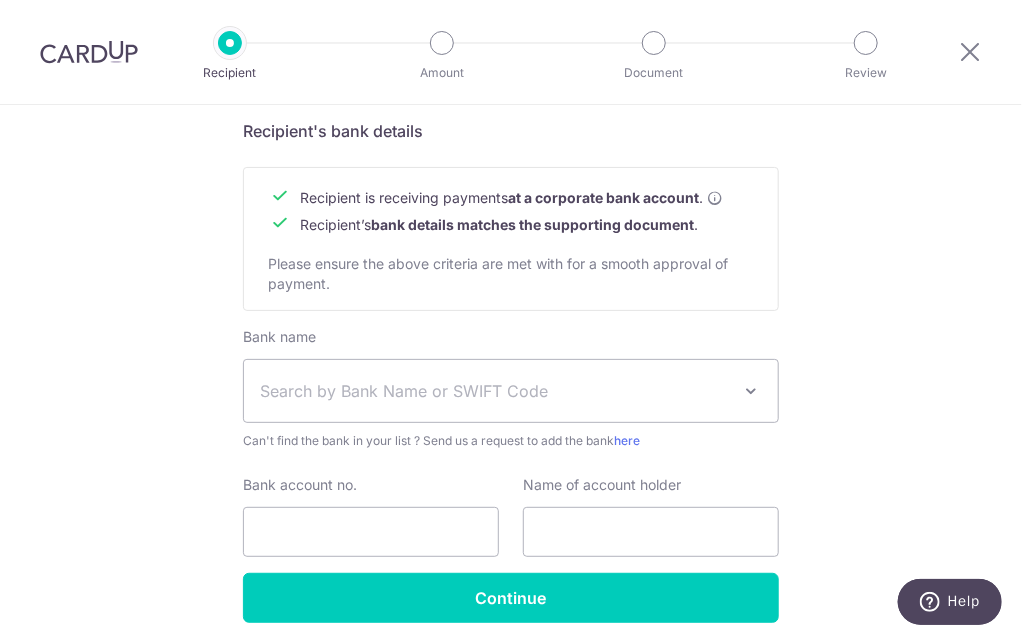 type on "Classic Waterproofing & Plumbing (S) Pte Ltd" 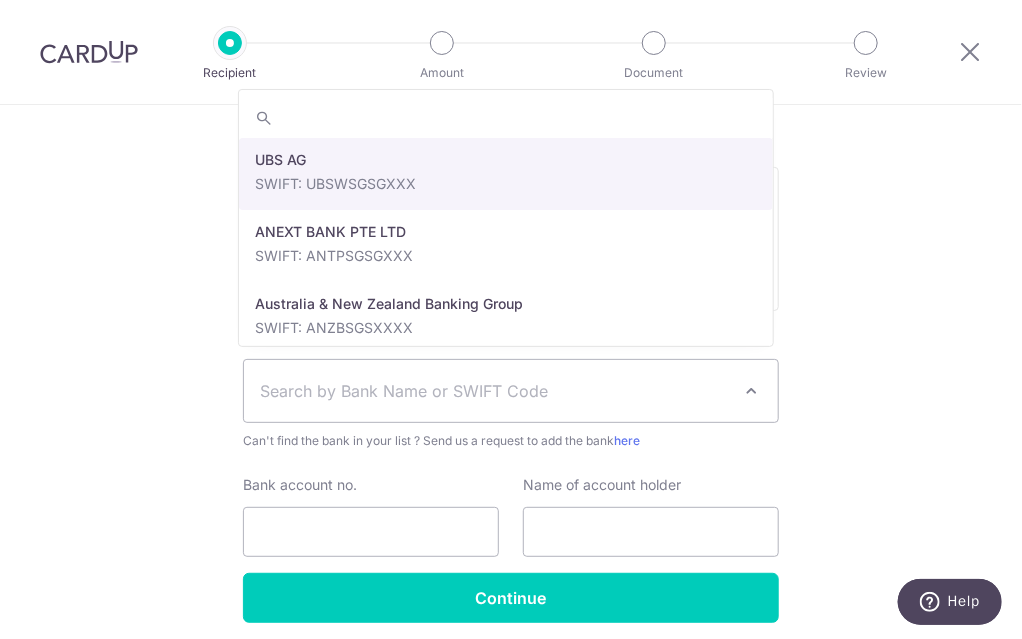click on "Search by Bank Name or SWIFT Code" at bounding box center [495, 391] 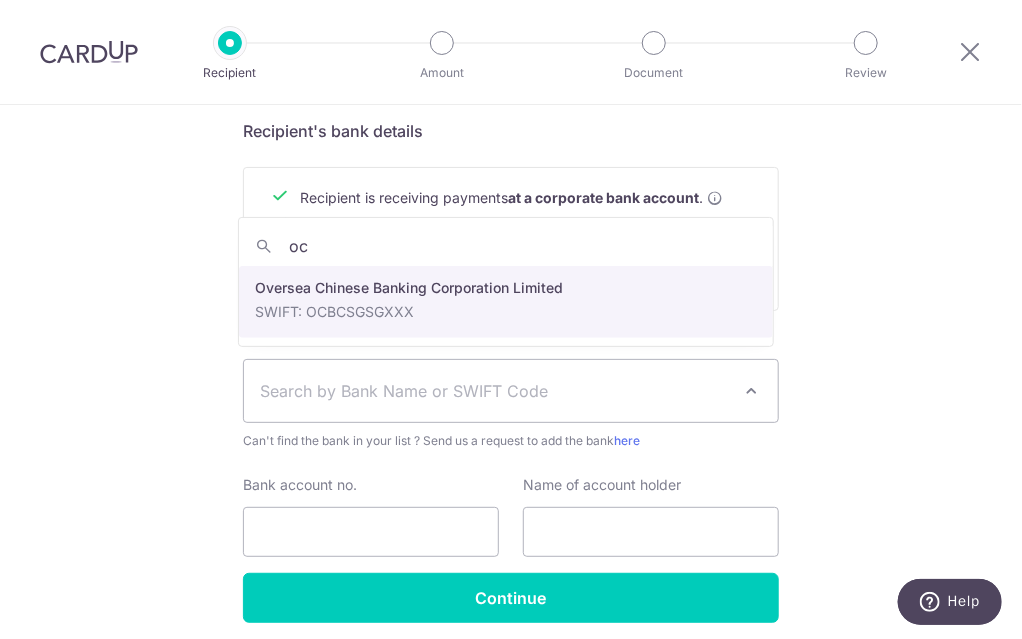 type on "oc" 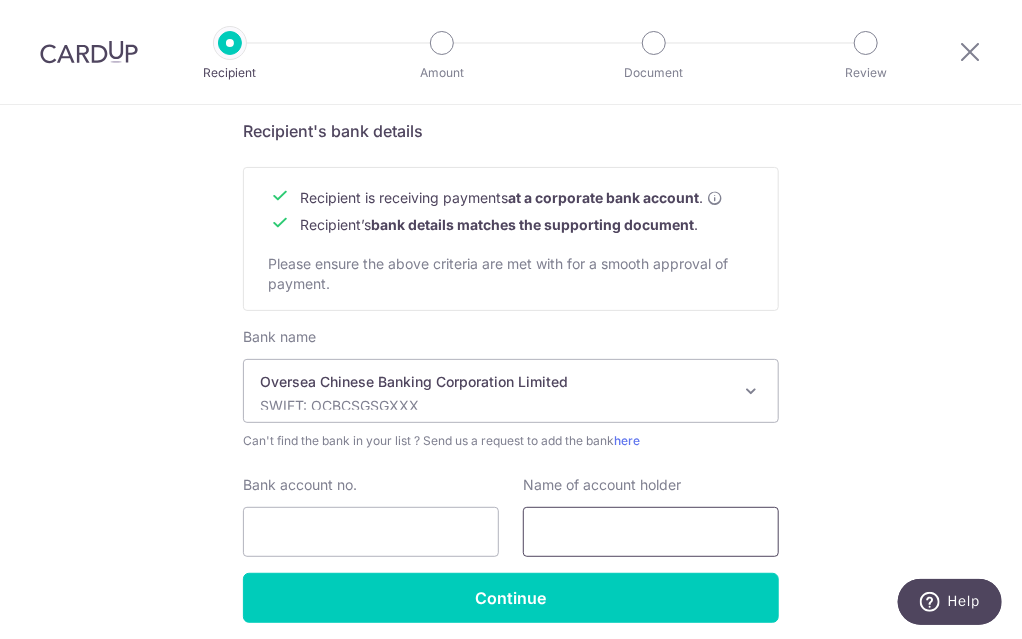 click at bounding box center [651, 532] 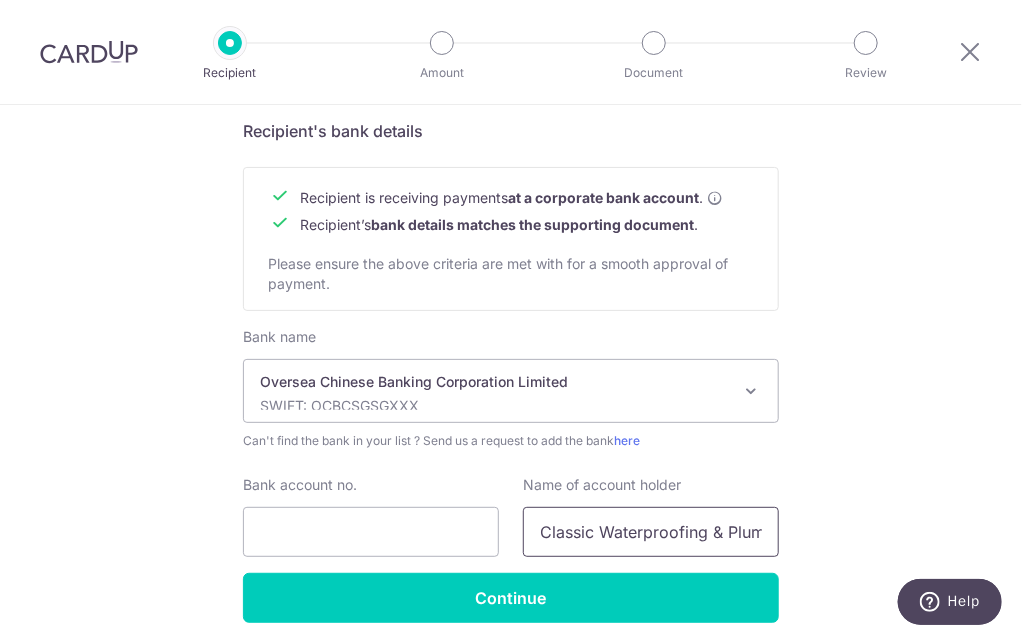 scroll, scrollTop: 0, scrollLeft: 118, axis: horizontal 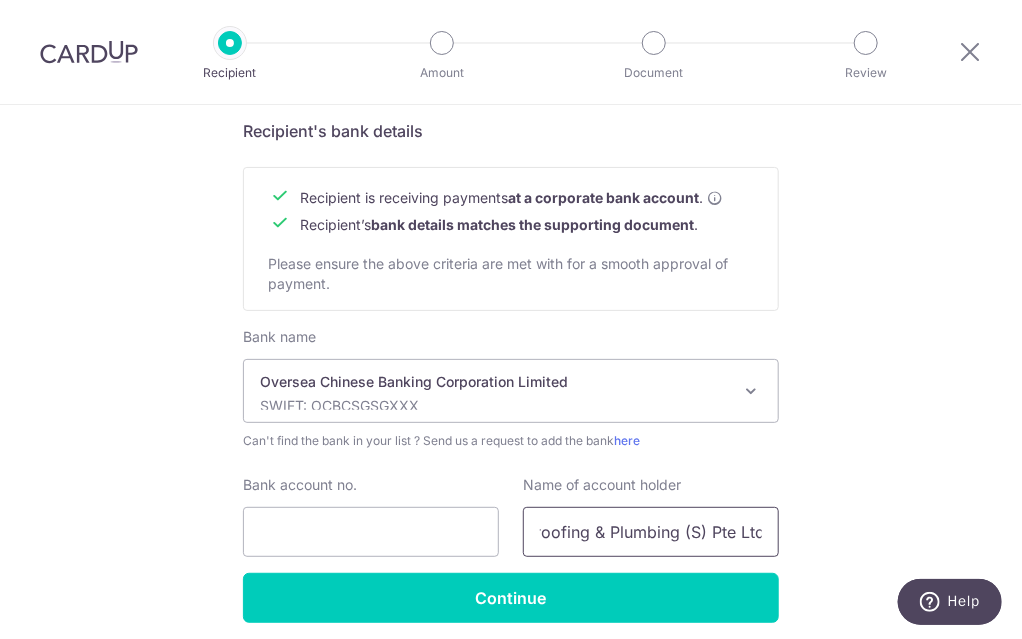 click on "Classic Waterproofing & Plumbing (S) Pte Ltd" at bounding box center (651, 532) 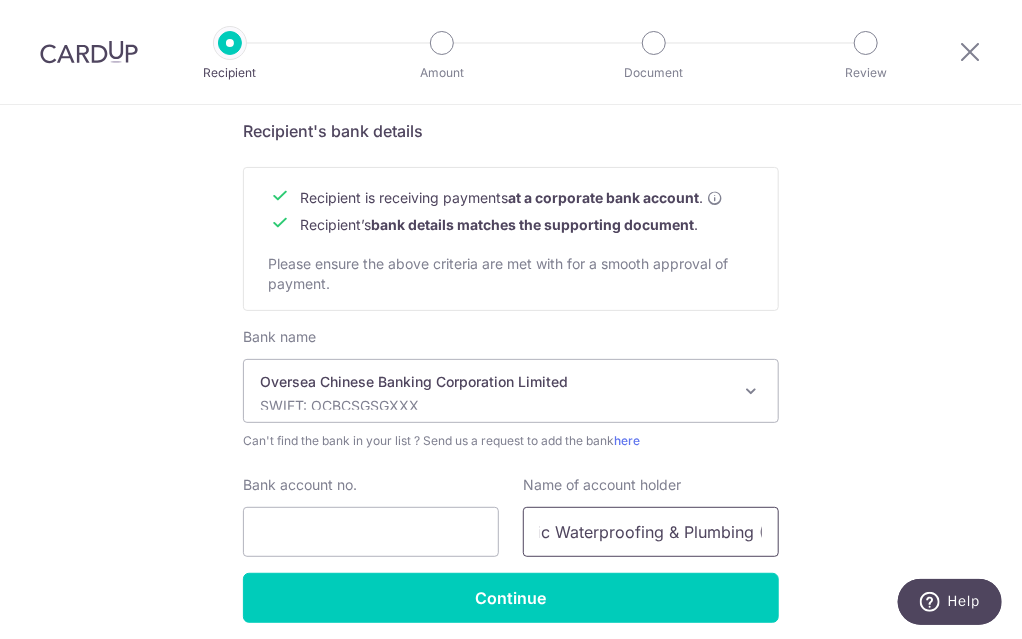 scroll, scrollTop: 0, scrollLeft: 0, axis: both 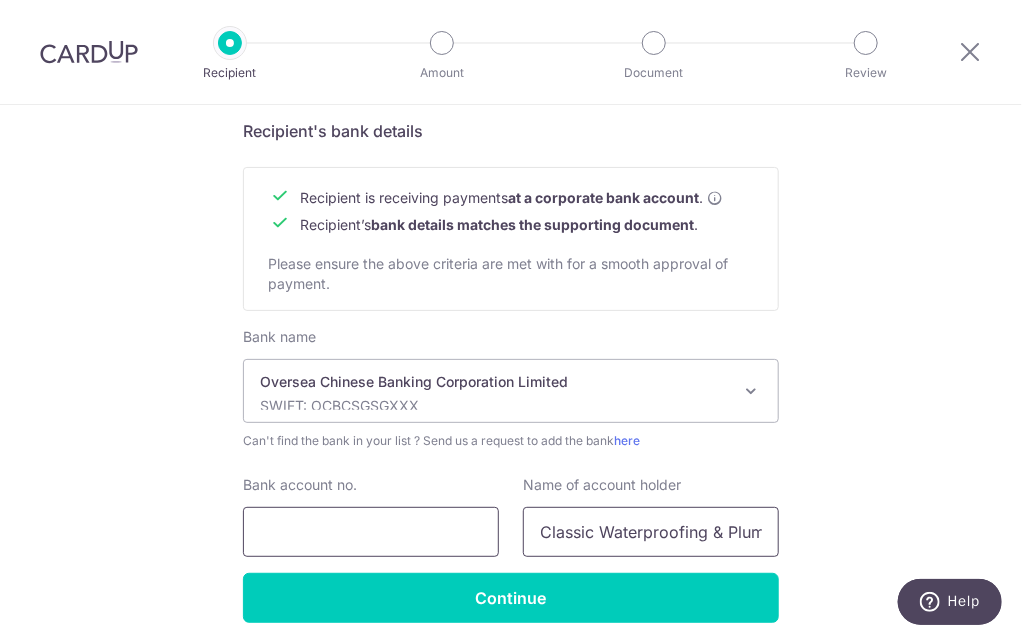 type on "Classic Waterproofing & Plumbing (S) Pte Ltd" 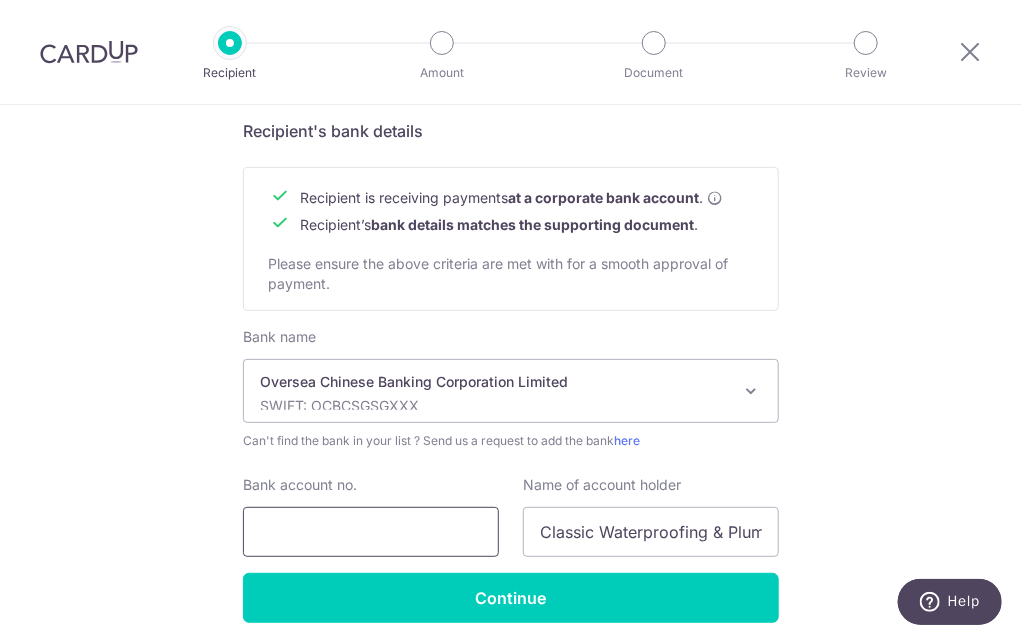 click on "Bank account no." at bounding box center (371, 532) 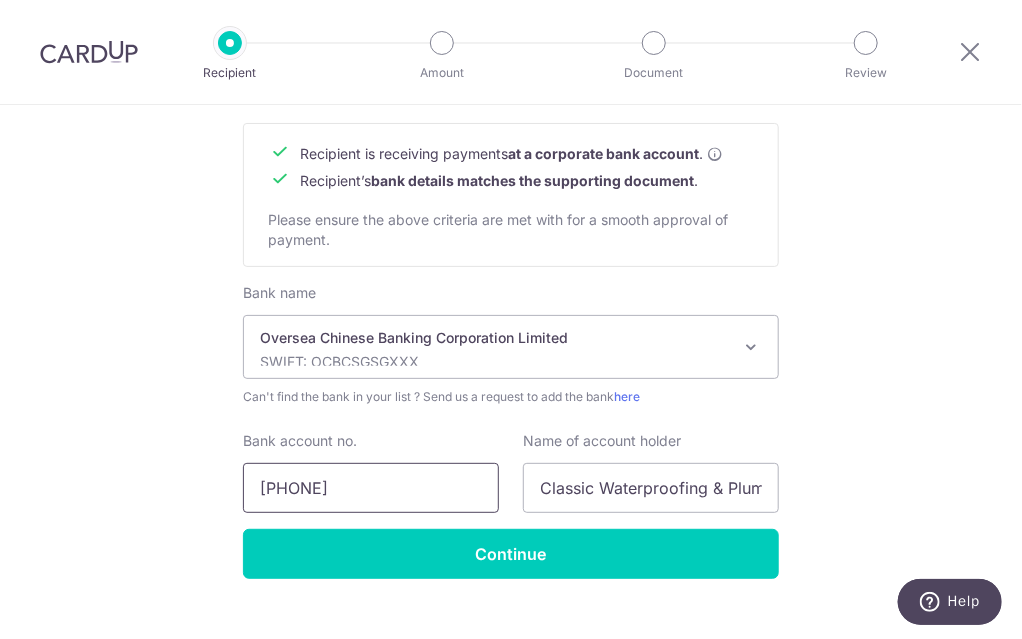 scroll, scrollTop: 968, scrollLeft: 0, axis: vertical 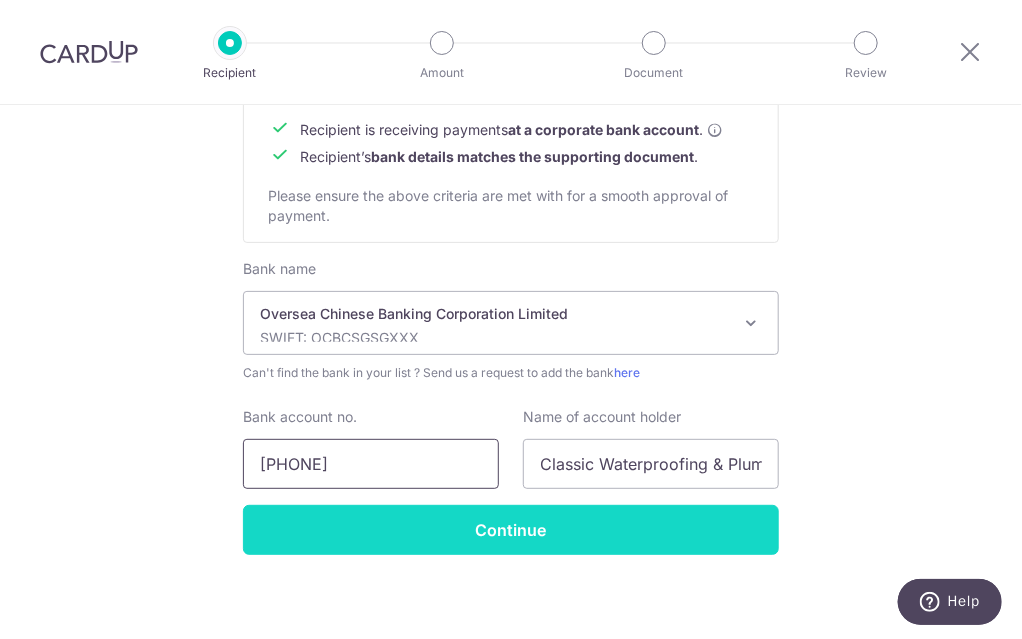 type on "713327013001" 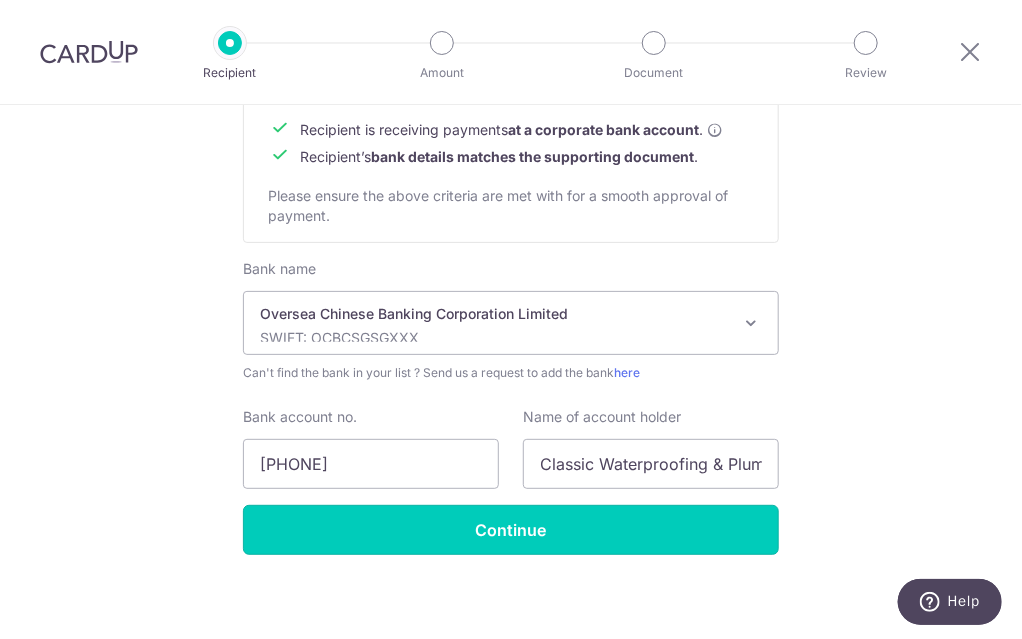 click on "Continue" at bounding box center [511, 530] 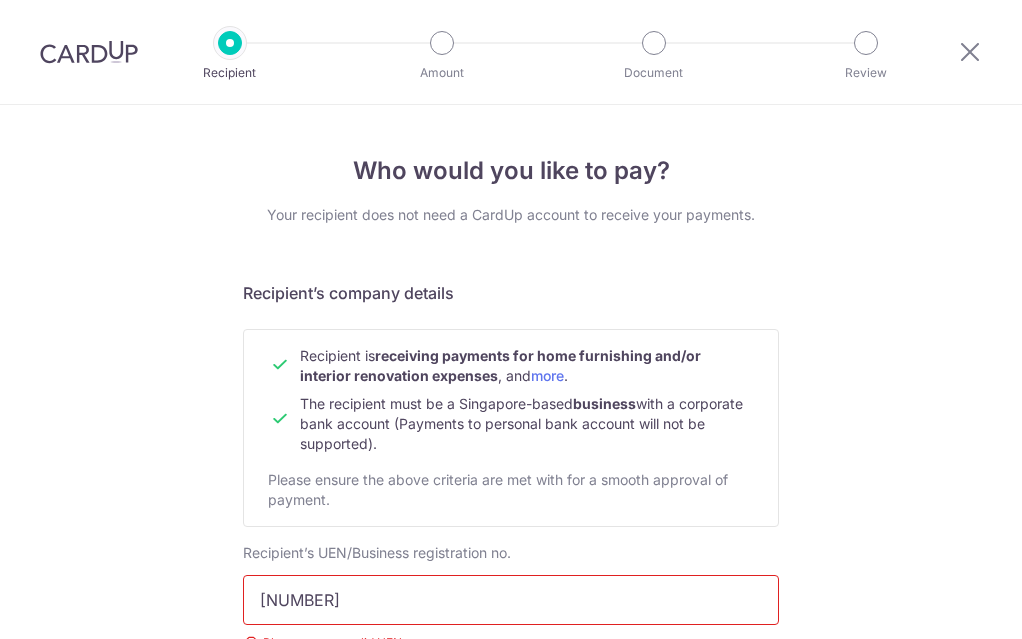 scroll, scrollTop: 0, scrollLeft: 0, axis: both 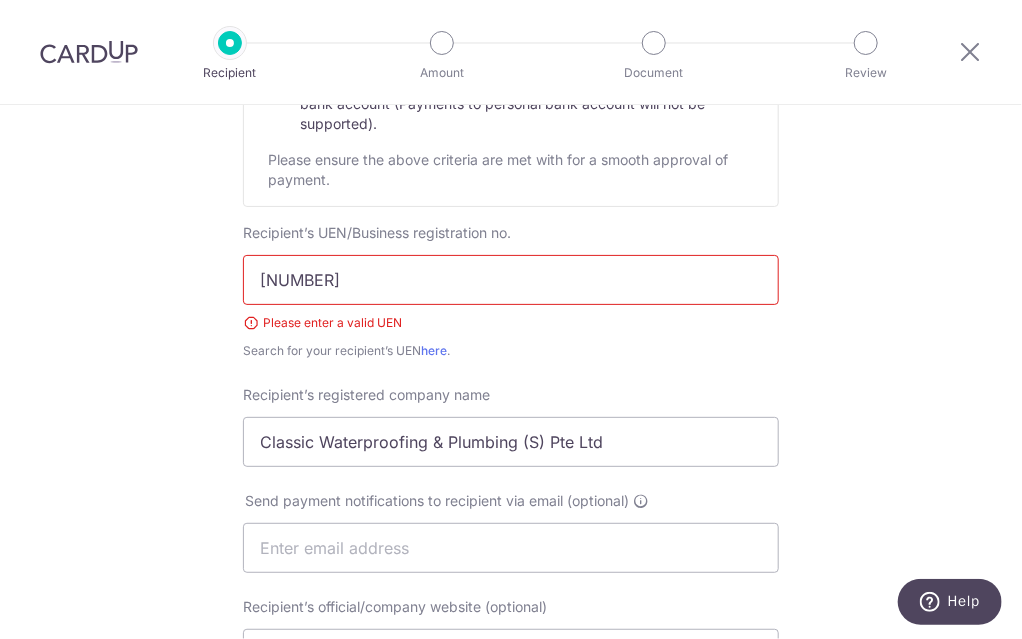 click on "Recipient’s company details
Recipient is  receiving payments for home furnishing and/or interior renovation expenses , and  more .
The recipient must be a Singapore-based  business  with a corporate bank account (Payments to personal bank account will not be supported).
Please ensure the above criteria are met with for a smooth approval of payment.
Recipient’s UEN/Business registration no.
201915531W
Please enter a valid UEN
Search for your recipient’s UEN  here .
Recipient’s registered company name
." at bounding box center (511, 596) 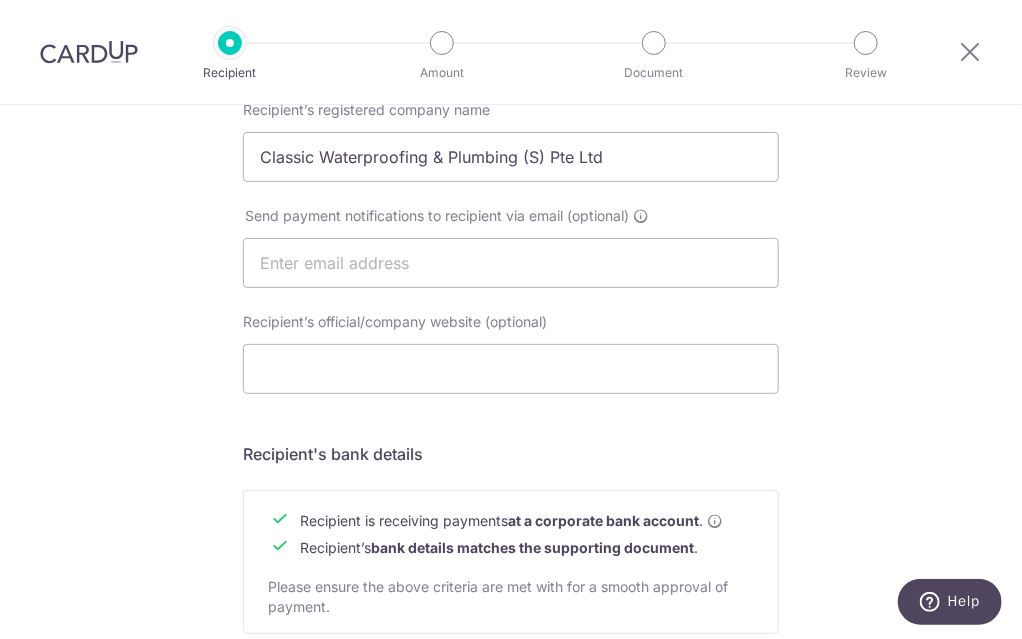 scroll, scrollTop: 996, scrollLeft: 0, axis: vertical 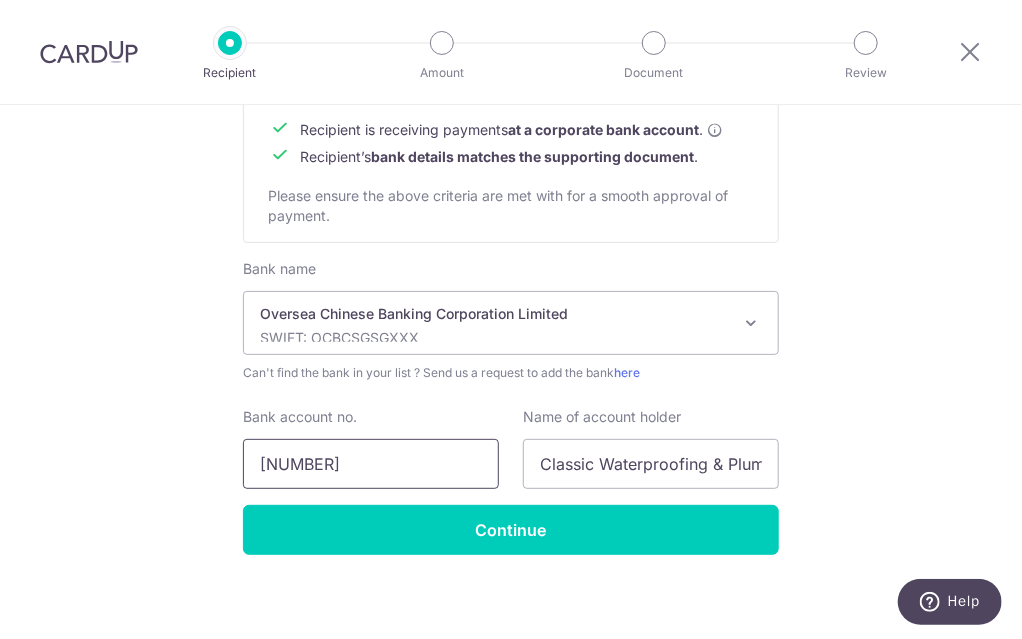 type on "201915531W" 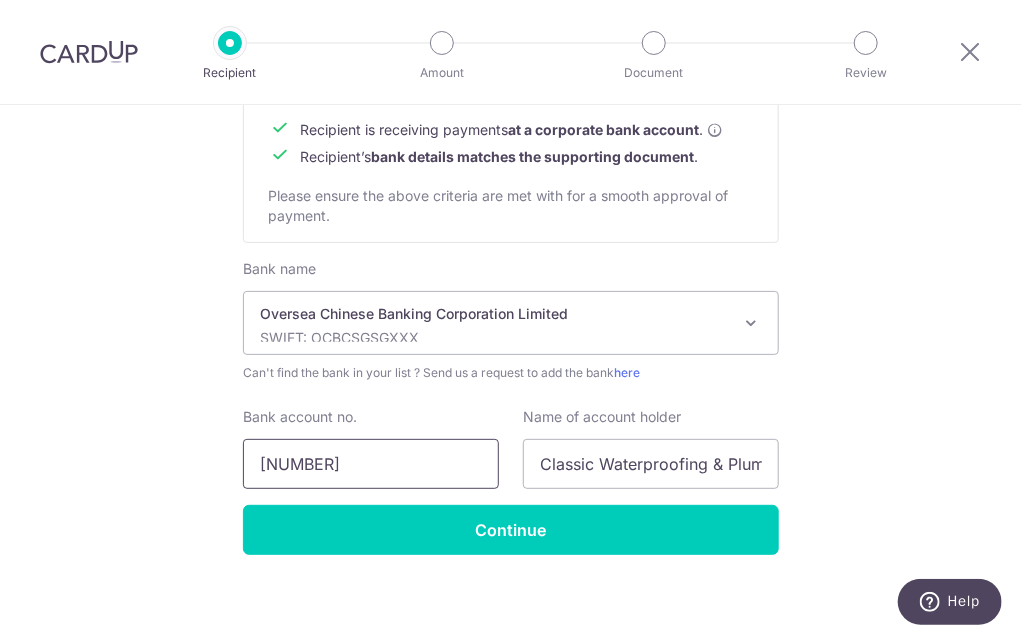 click on "713327013001" at bounding box center [371, 464] 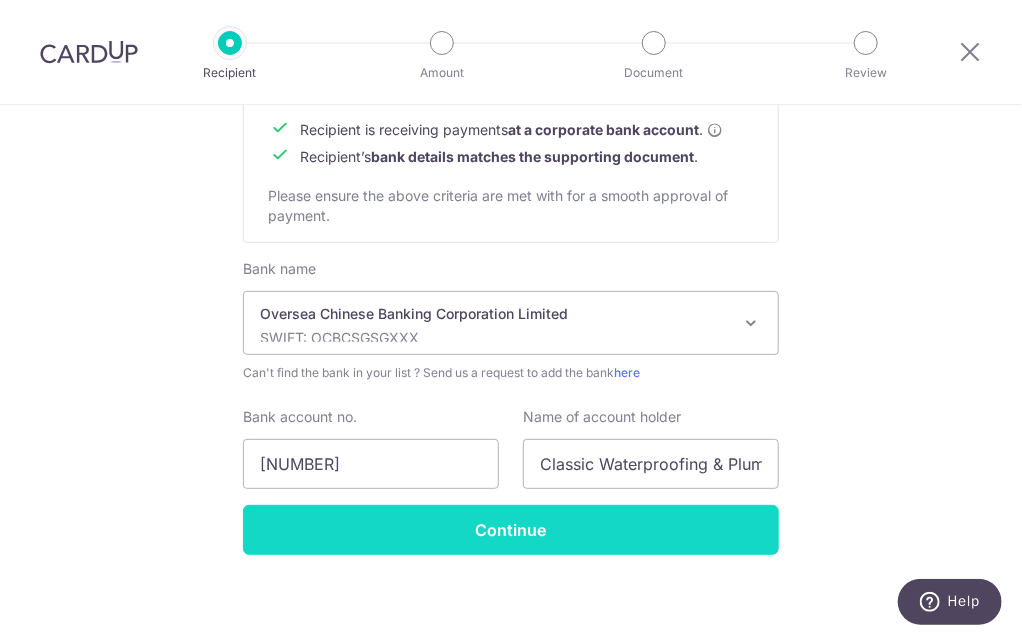 click on "Continue" at bounding box center [511, 530] 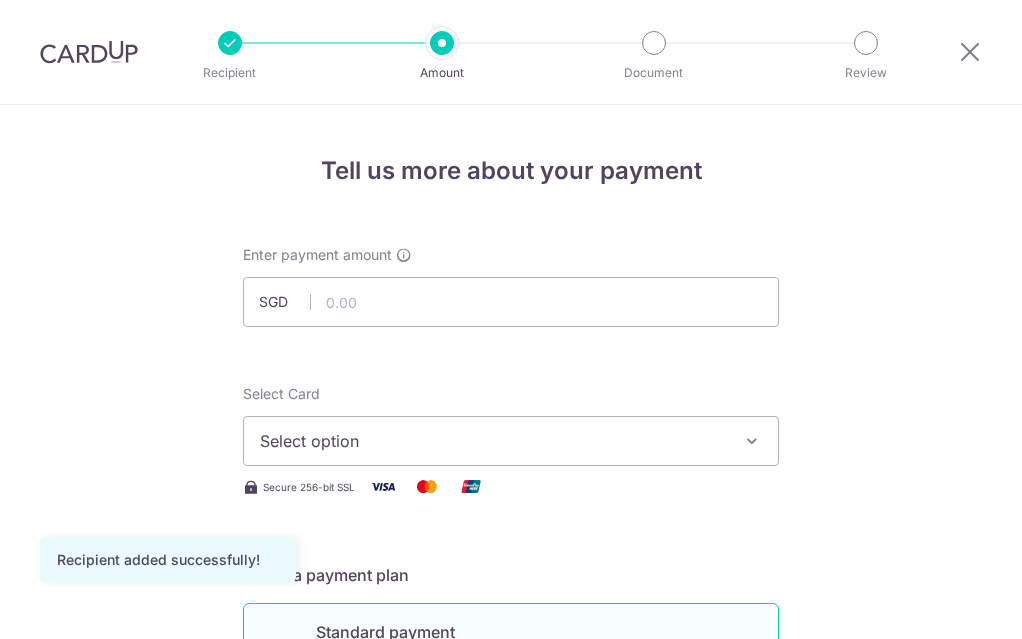 scroll, scrollTop: 0, scrollLeft: 0, axis: both 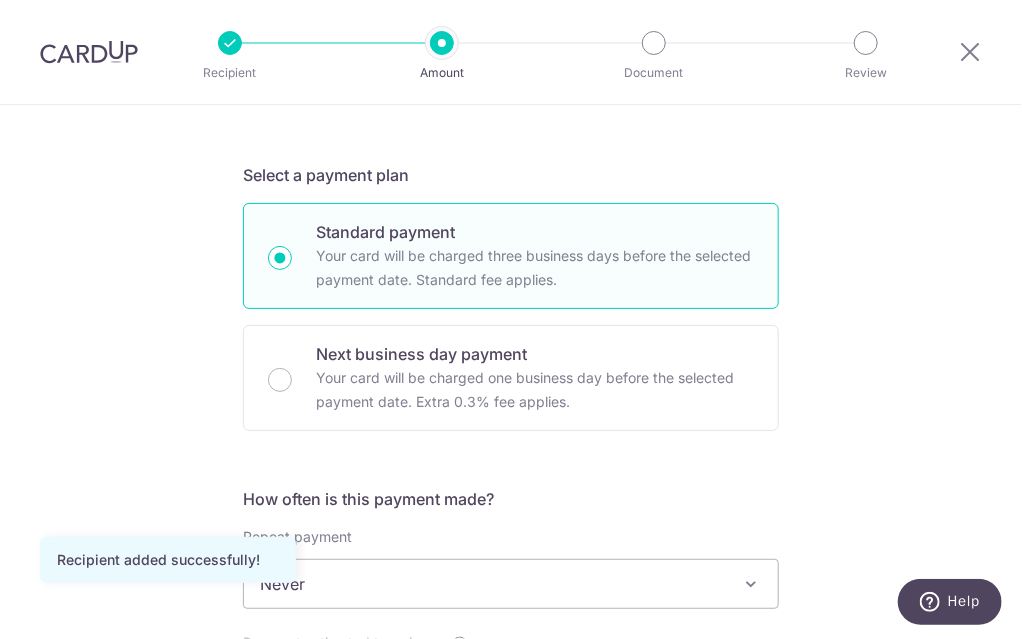 click on "Tell us more about your payment
Enter payment amount
SGD
Recipient added successfully!
Select Card
Select option
Add credit card
Your Cards
**** [LAST_FOUR_DIGITS]
**** [LAST_FOUR_DIGITS]
**** [LAST_FOUR_DIGITS]
Secure 256-bit SSL
Text
New card details
Card" at bounding box center (511, 680) 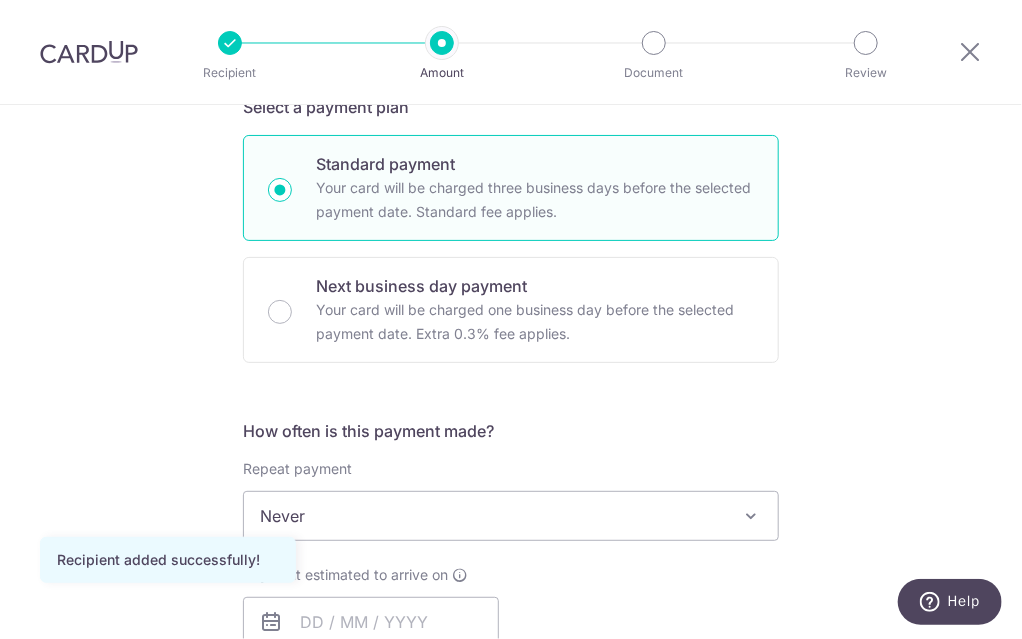 scroll, scrollTop: 700, scrollLeft: 0, axis: vertical 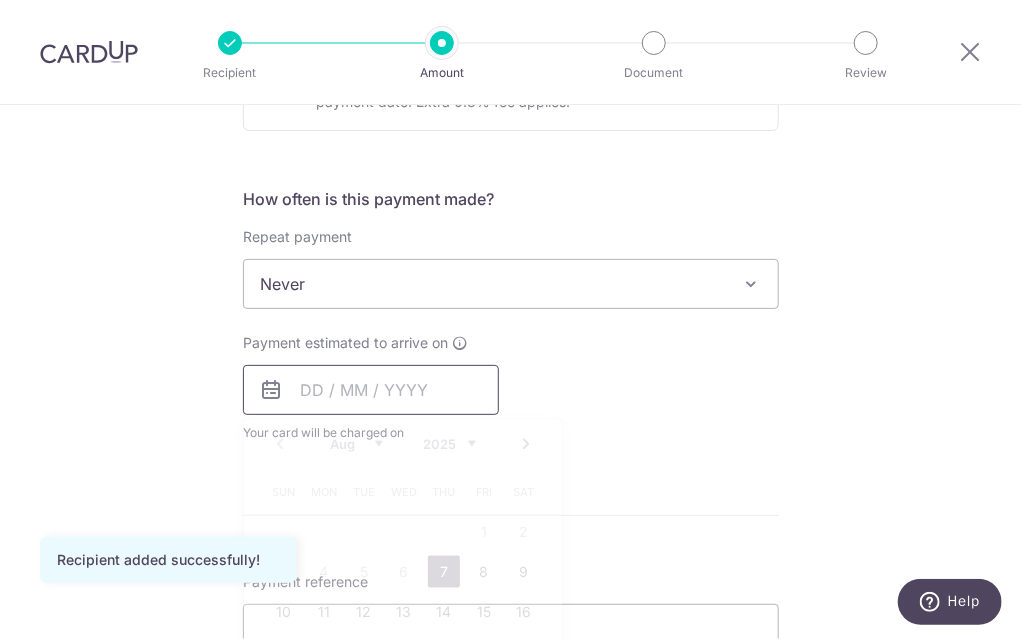 click at bounding box center (371, 390) 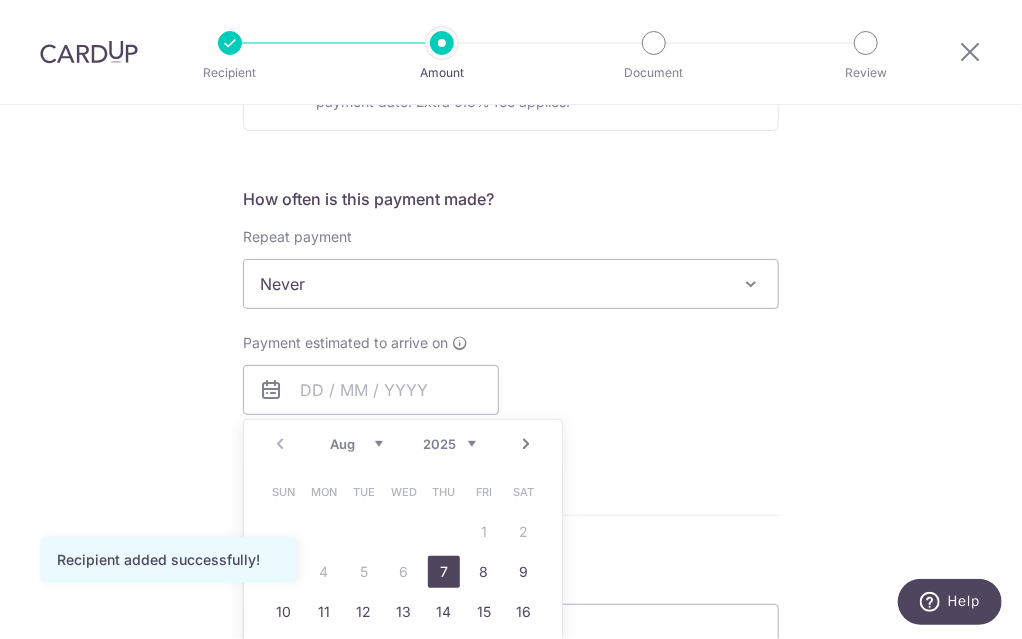 click on "7" at bounding box center [444, 572] 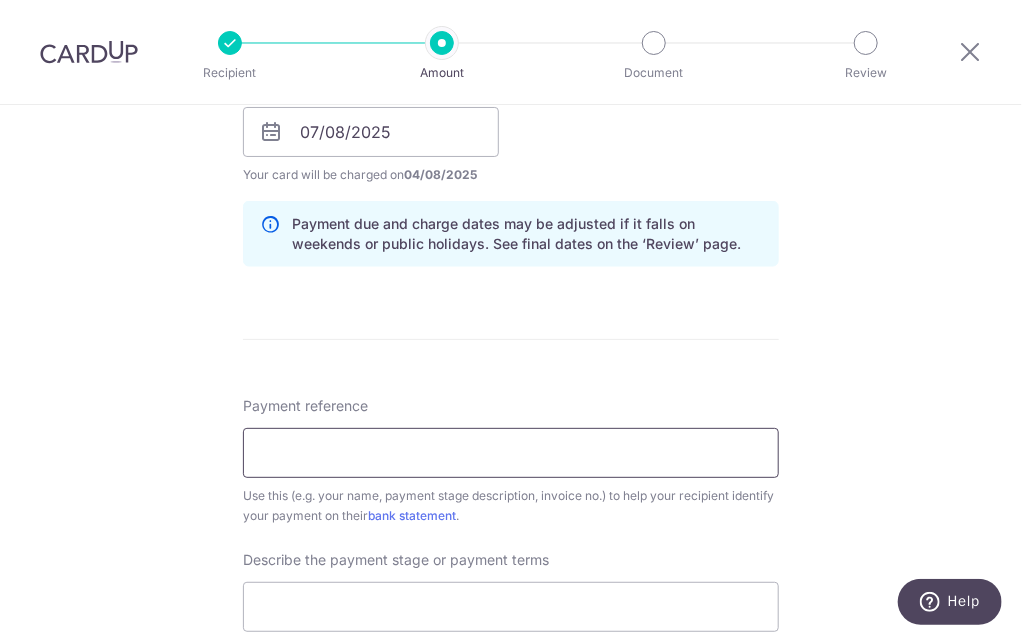 scroll, scrollTop: 1000, scrollLeft: 0, axis: vertical 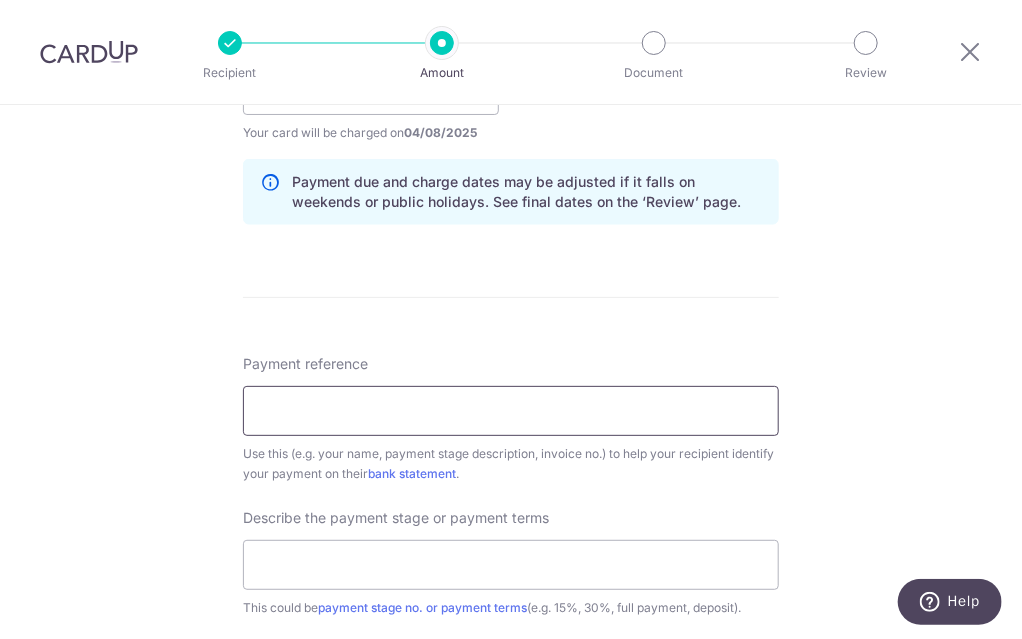 click on "Payment reference" at bounding box center [511, 411] 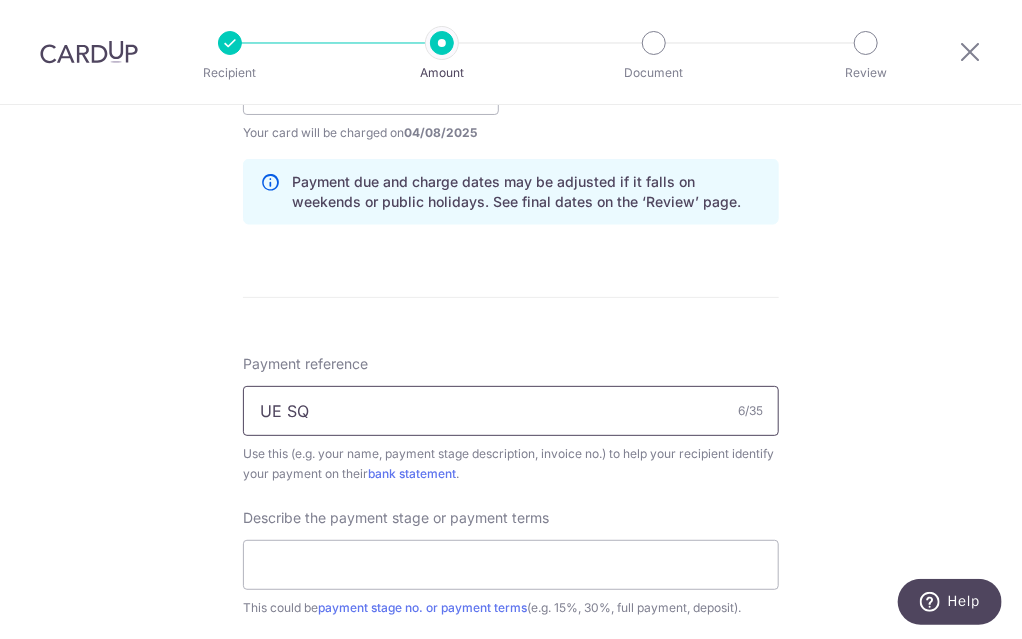 paste on "IN20250828" 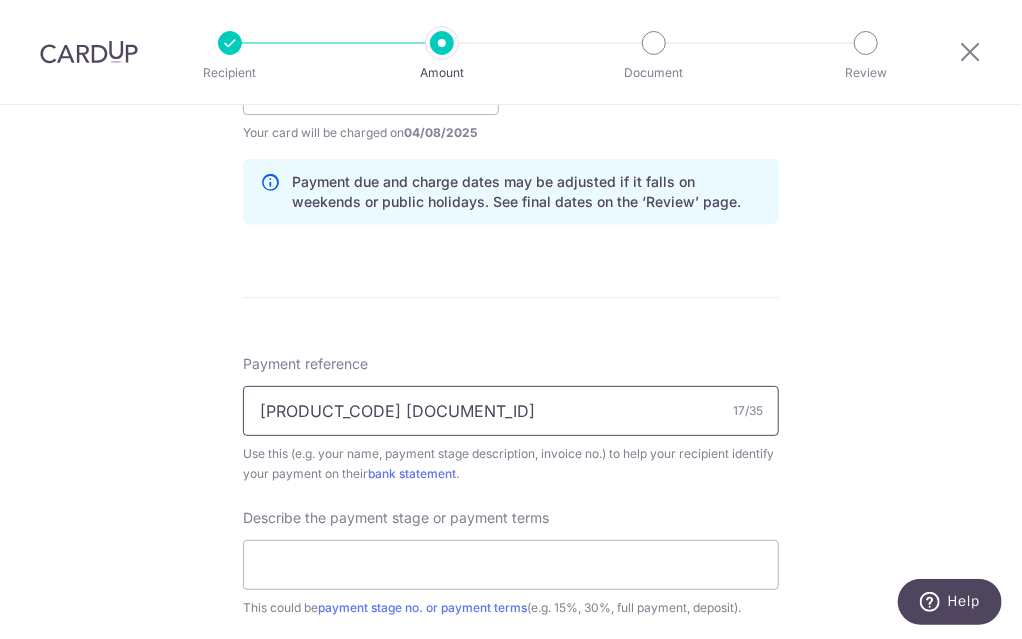 drag, startPoint x: 250, startPoint y: 400, endPoint x: 396, endPoint y: 387, distance: 146.57762 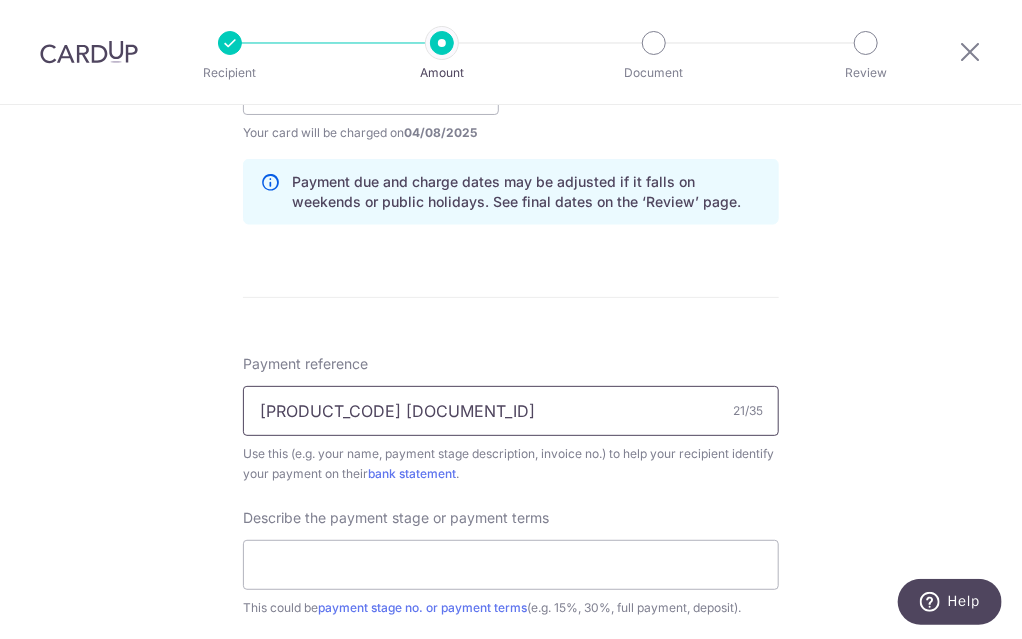 click on "PAY UE SQ  IN20250828" at bounding box center (511, 411) 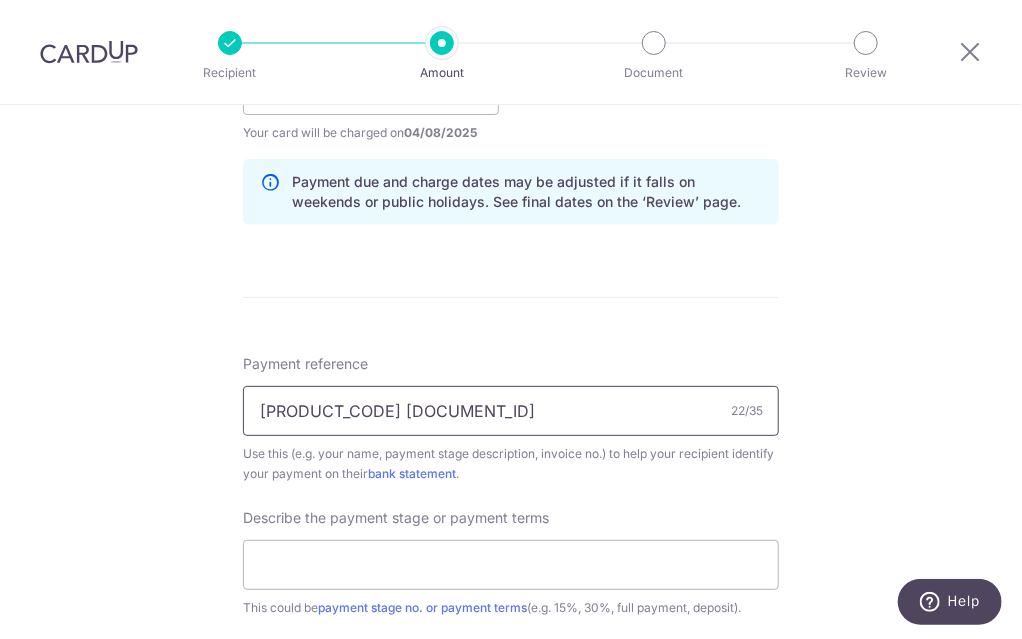 type on "PAY UE SQ  IN[DATE]" 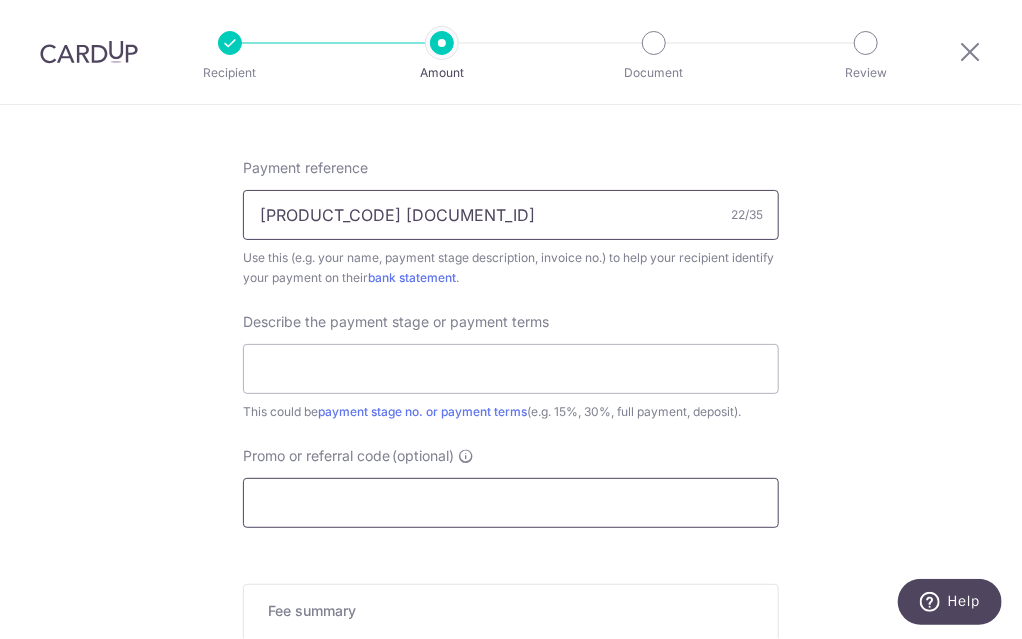 scroll, scrollTop: 1200, scrollLeft: 0, axis: vertical 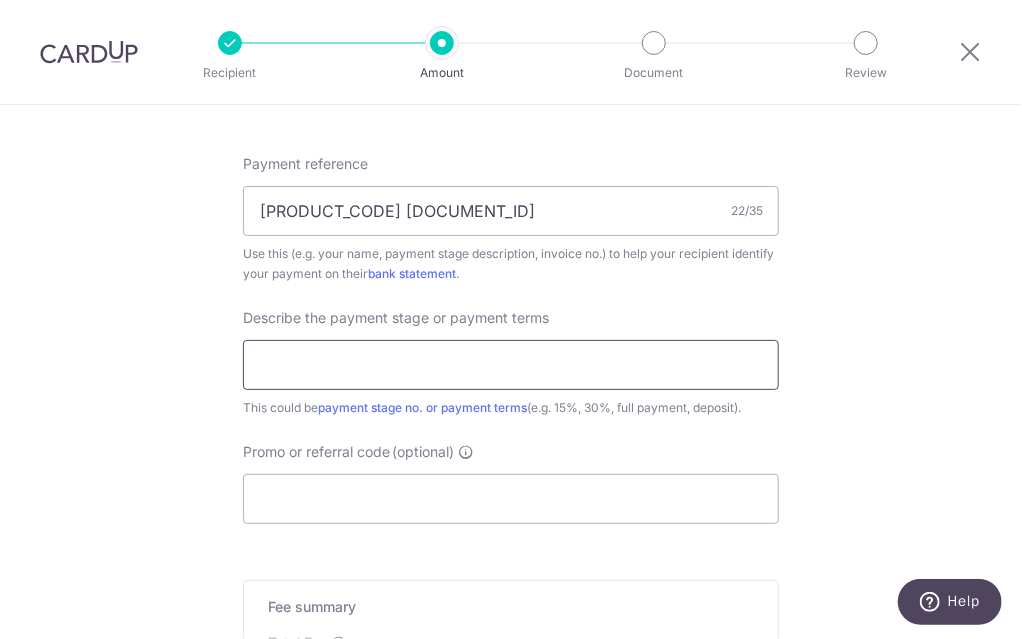 click at bounding box center [511, 365] 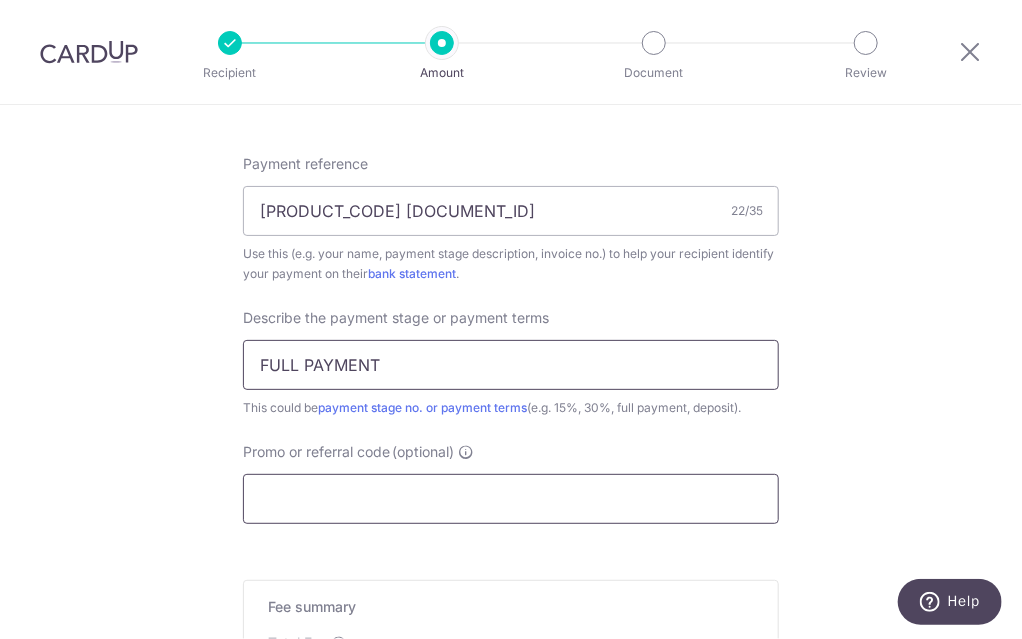 type on "FULL PAYMENT" 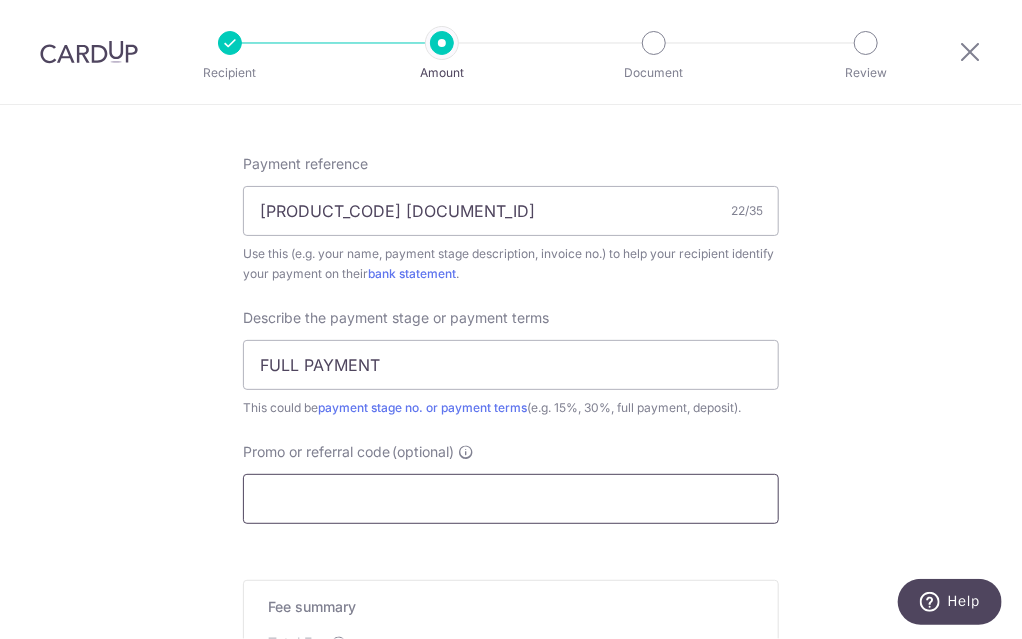 click on "Promo or referral code
(optional)" at bounding box center [511, 499] 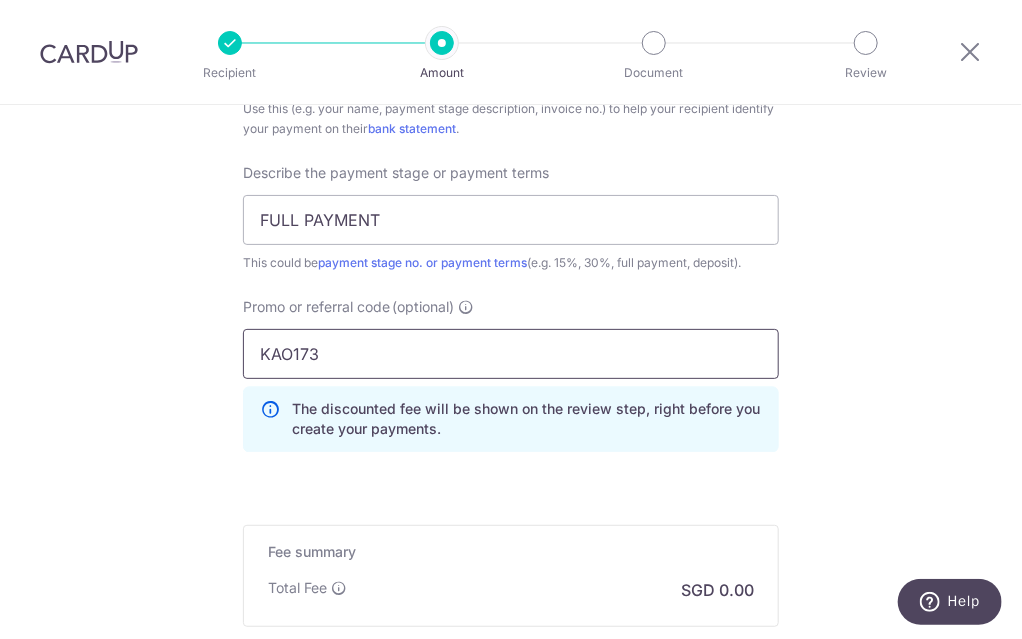 scroll, scrollTop: 1577, scrollLeft: 0, axis: vertical 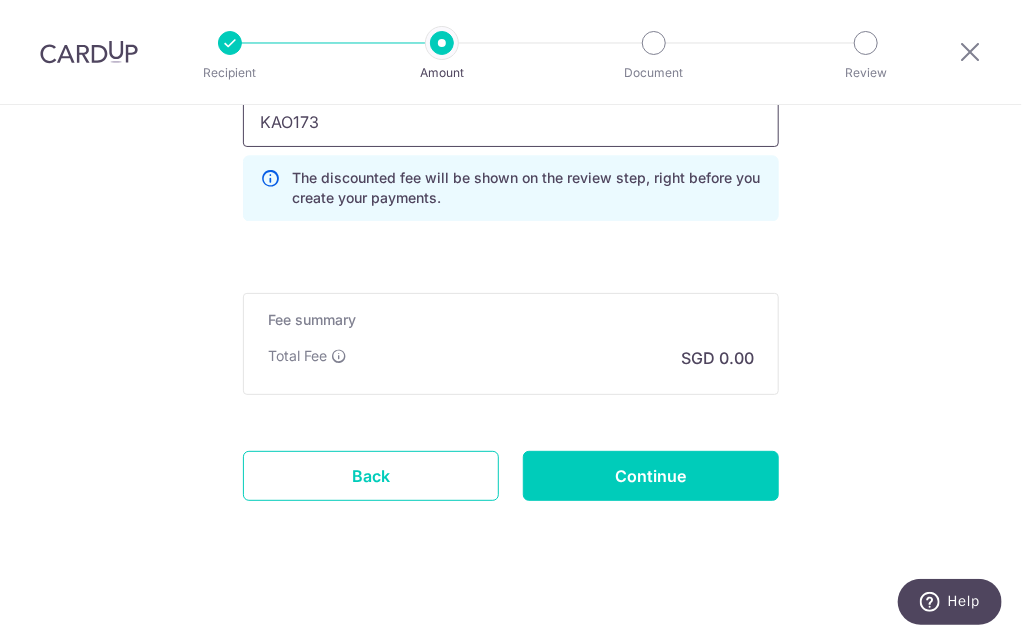 type on "KAO173" 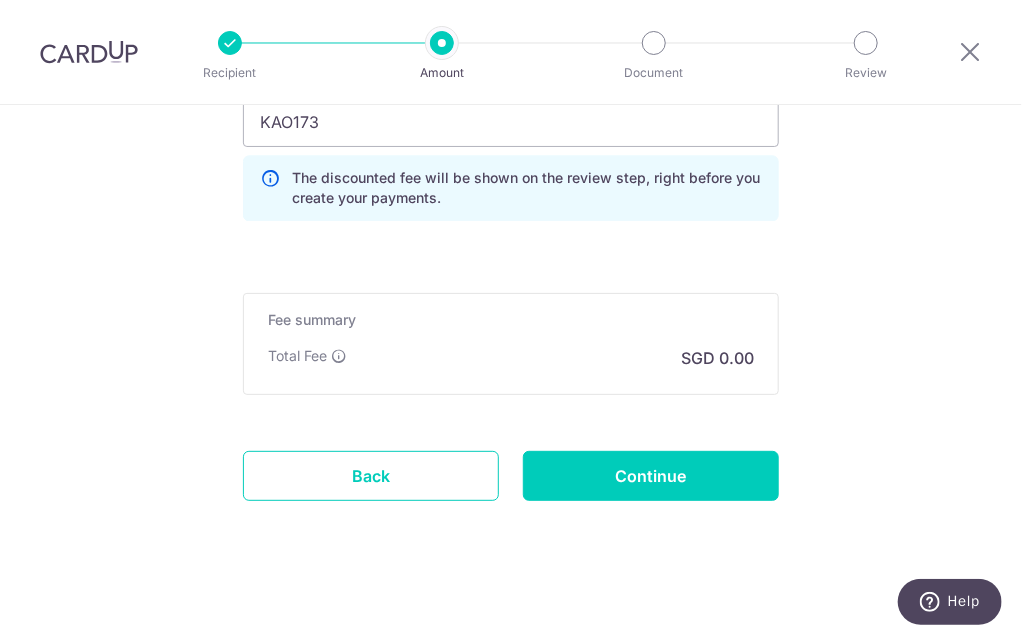 click on "Enter payment amount
SGD
Recipient added successfully!
Select Card
Select option
Add credit card
Your Cards
**** 9861
**** 5156
**** 8296
Secure 256-bit SSL
Text
New card details
Card" at bounding box center (511, -388) 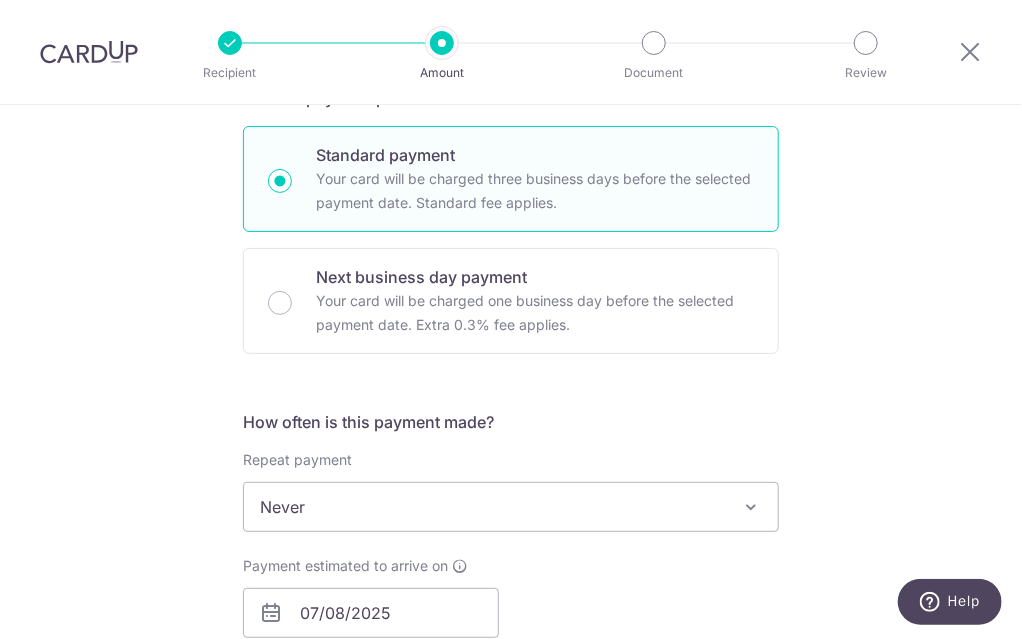 scroll, scrollTop: 0, scrollLeft: 0, axis: both 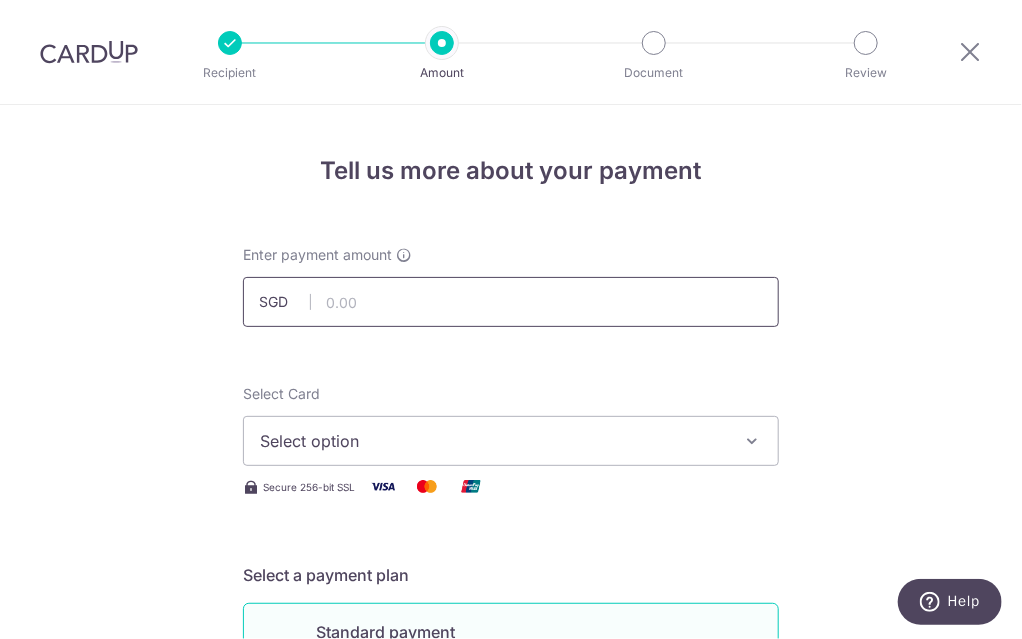 click at bounding box center (511, 302) 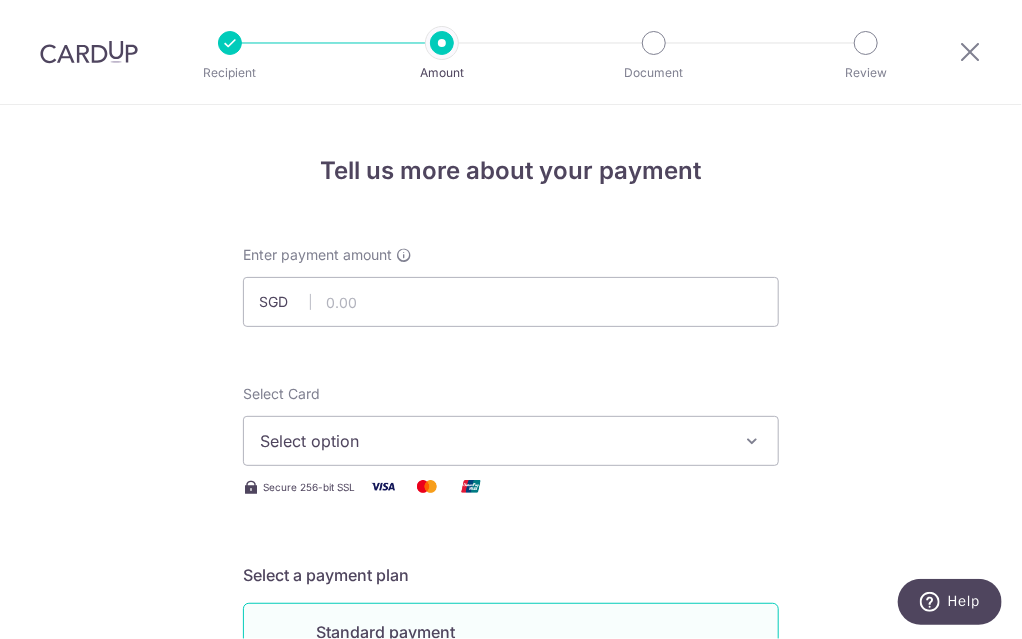 click on "Enter payment amount
SGD" at bounding box center [511, 286] 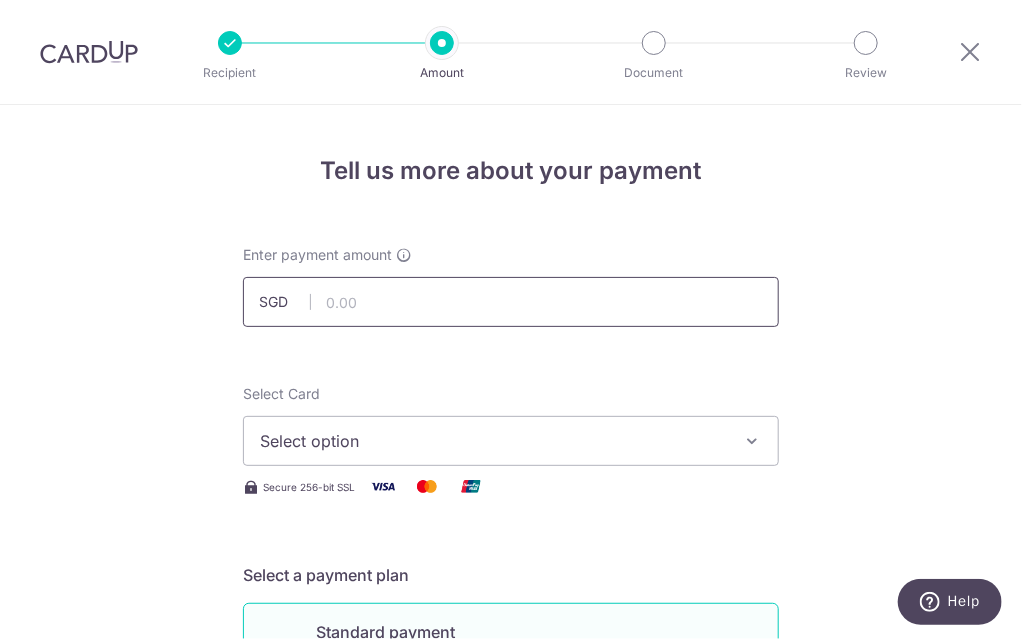 click at bounding box center (511, 302) 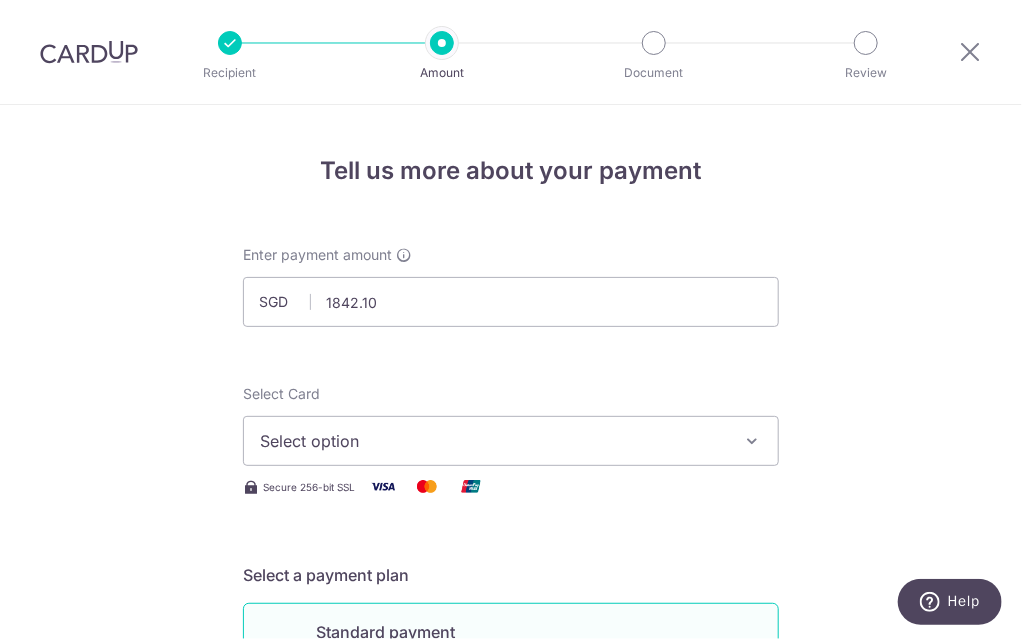 type on "1,842.10" 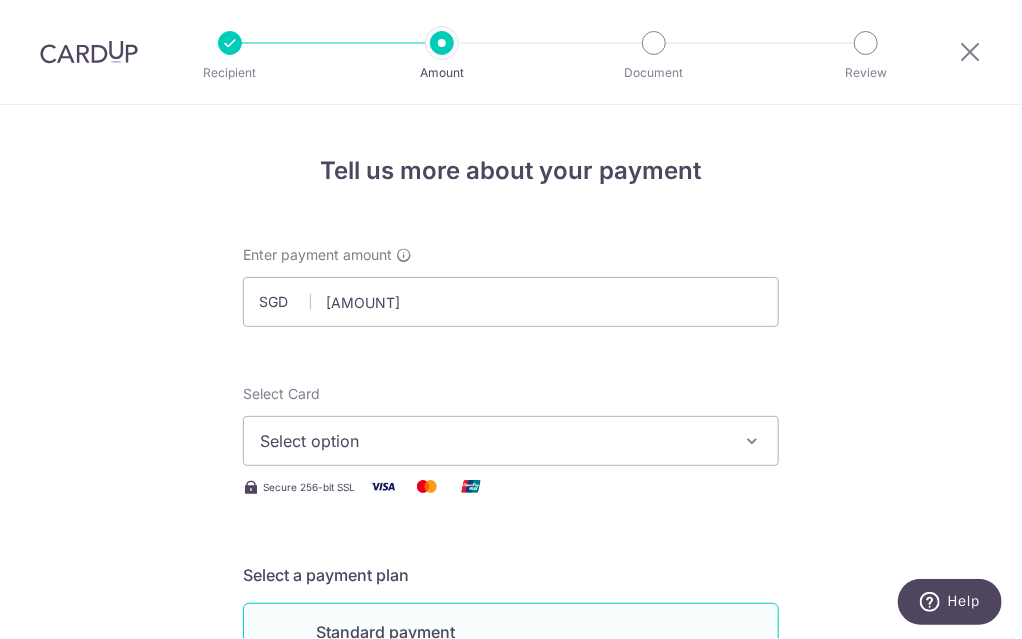 drag, startPoint x: 933, startPoint y: 335, endPoint x: 894, endPoint y: 316, distance: 43.382023 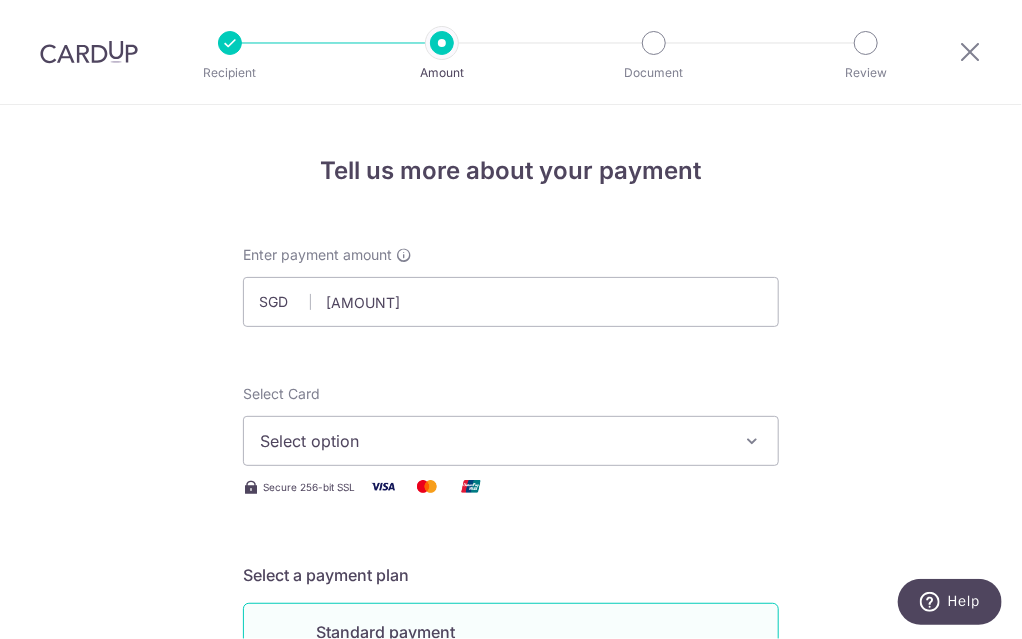 click on "Enter payment amount
SGD
1,842.10
1842.10
Recipient added successfully!
Select Card
Select option
Add credit card
Your Cards
**** 9861
**** 5156
**** 8296
Secure 256-bit SSL
Text
New card details
Card" at bounding box center [511, 1189] 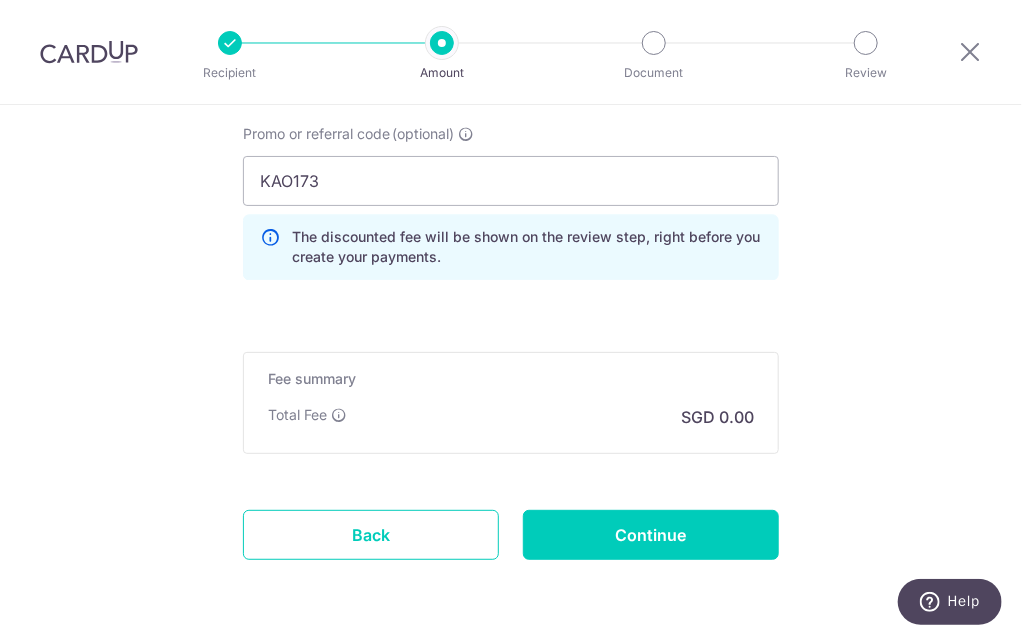 scroll, scrollTop: 1577, scrollLeft: 0, axis: vertical 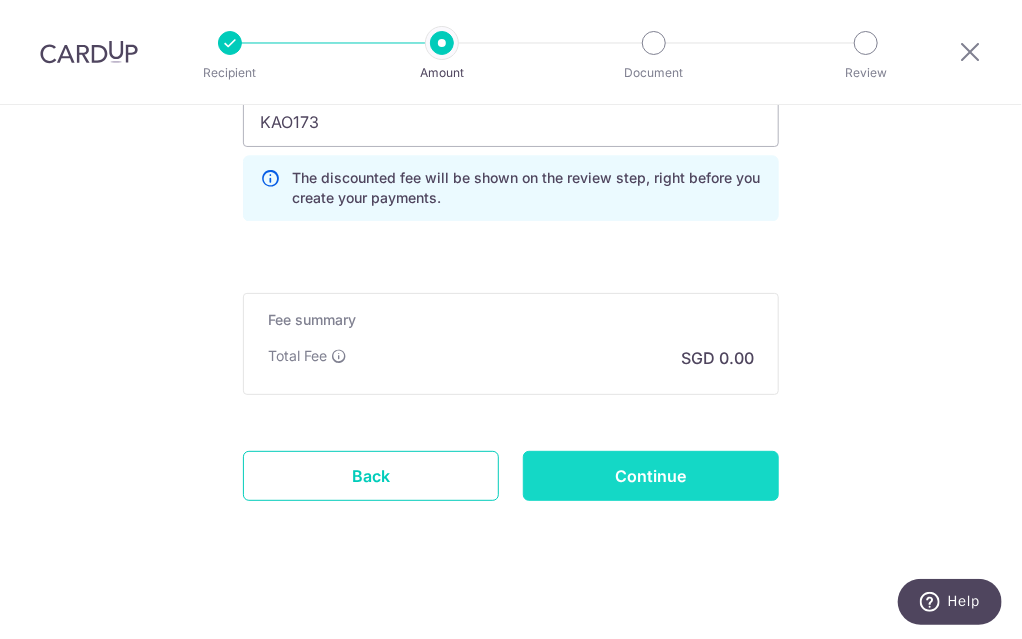 drag, startPoint x: 939, startPoint y: 363, endPoint x: 772, endPoint y: 447, distance: 186.93582 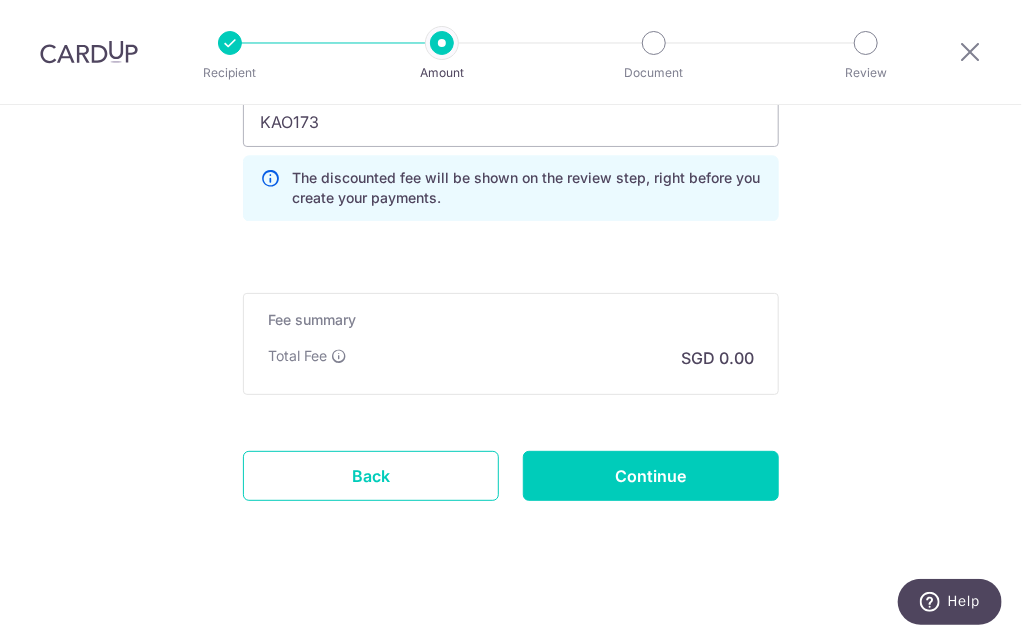 click on "Total Fee
SGD 0.00" at bounding box center (511, 358) 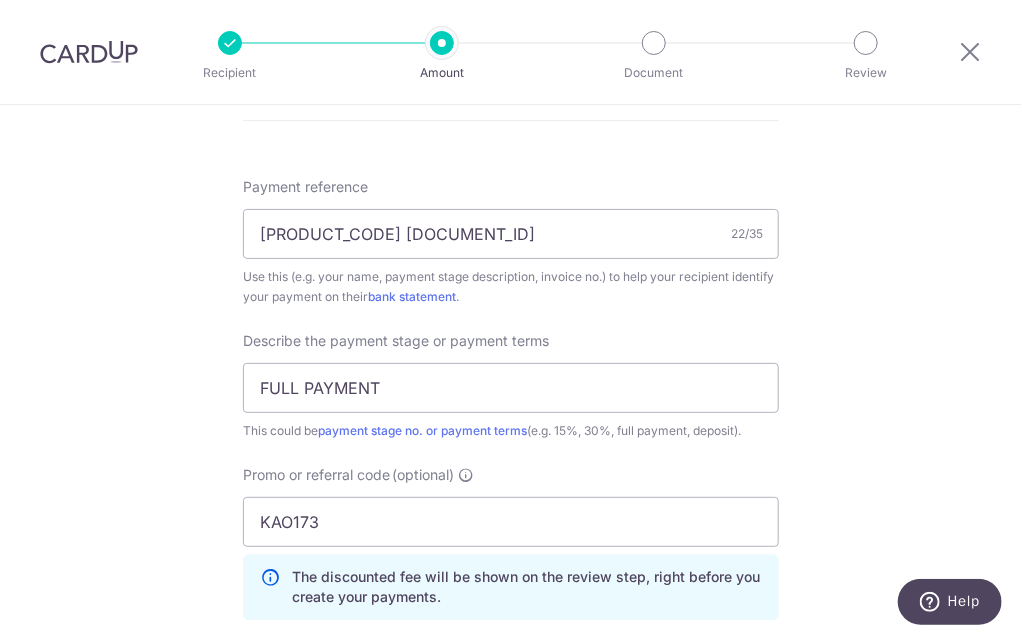 scroll, scrollTop: 1577, scrollLeft: 0, axis: vertical 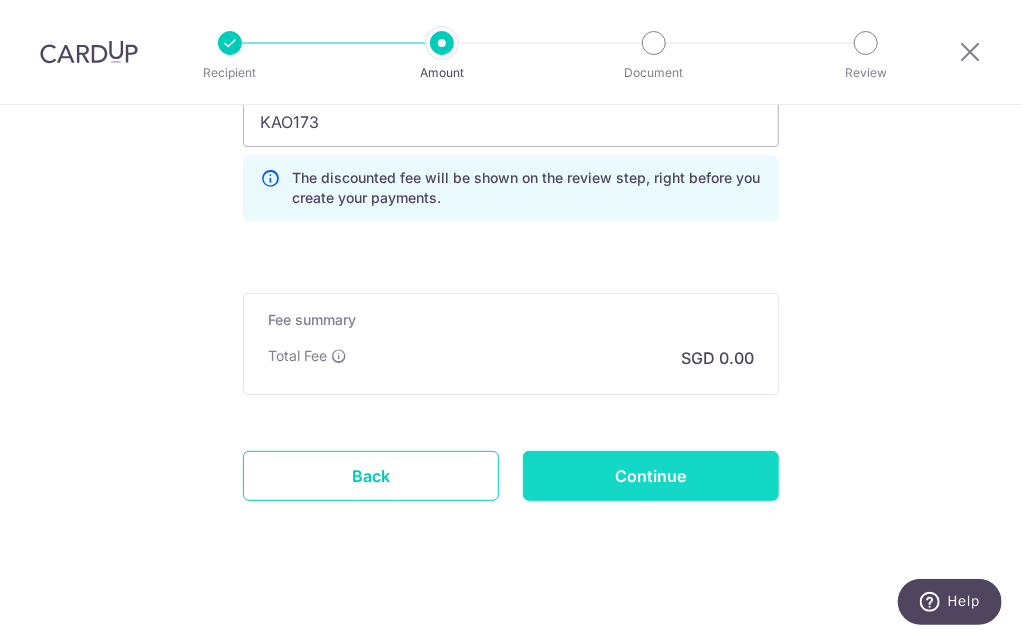 click on "Continue" at bounding box center [651, 476] 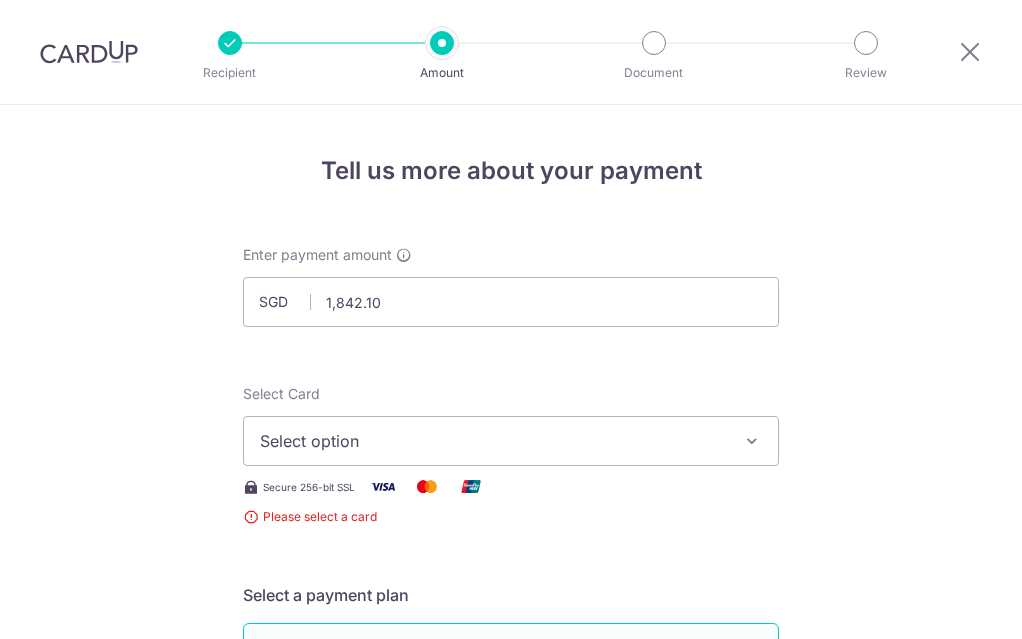 scroll, scrollTop: 0, scrollLeft: 0, axis: both 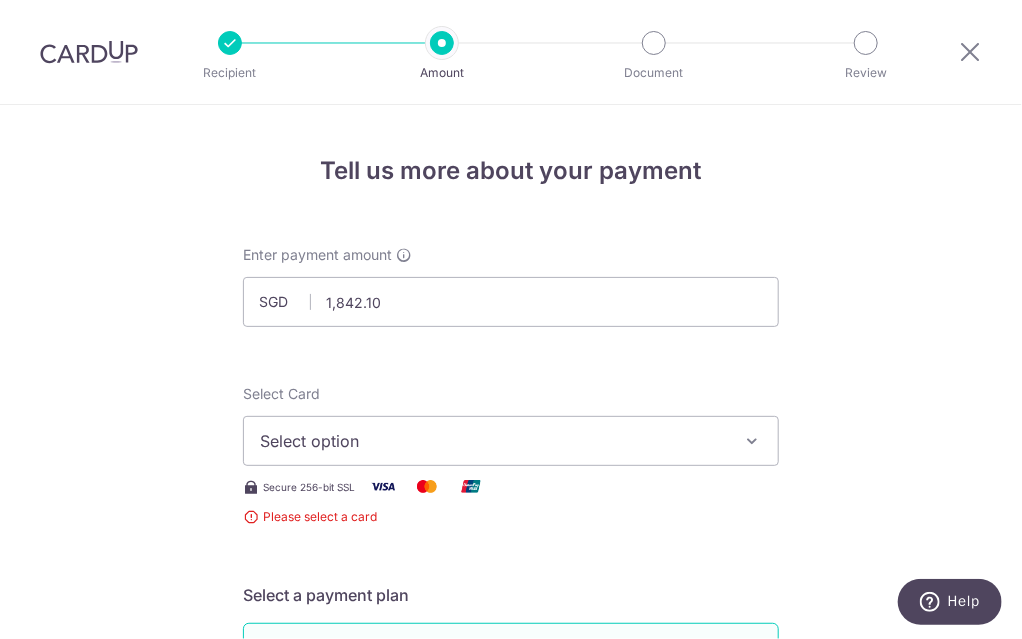 click on "Select option" at bounding box center [493, 441] 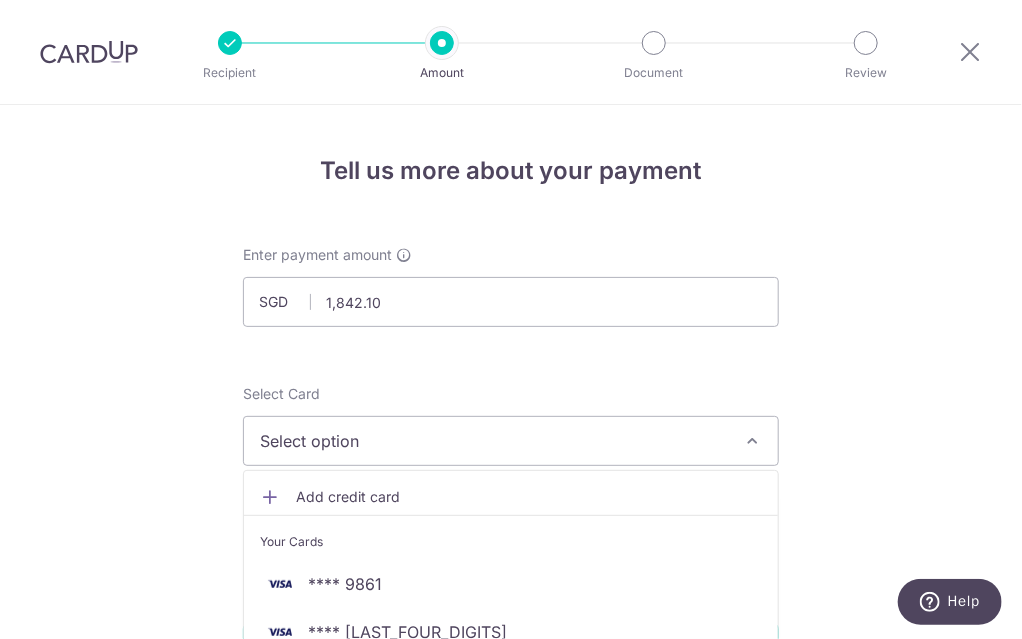 scroll, scrollTop: 100, scrollLeft: 0, axis: vertical 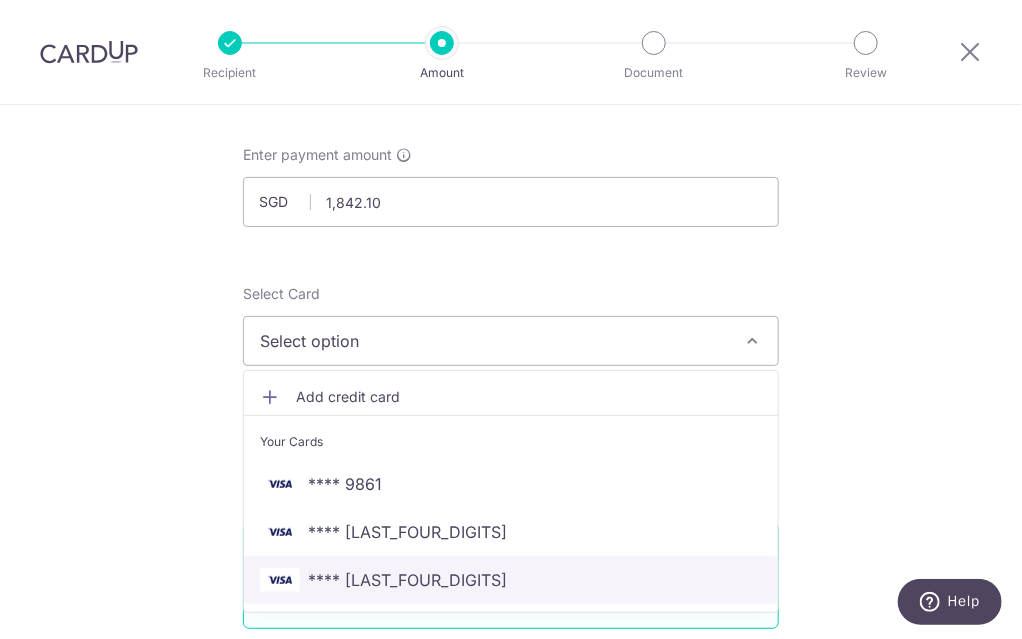 click on "**** 8296" at bounding box center (511, 580) 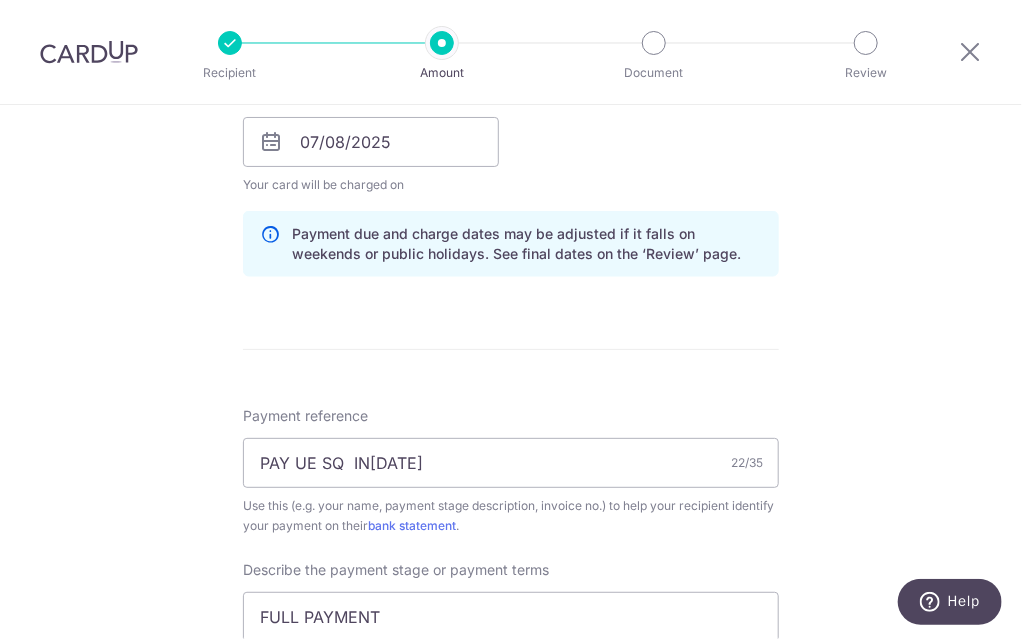 scroll, scrollTop: 1100, scrollLeft: 0, axis: vertical 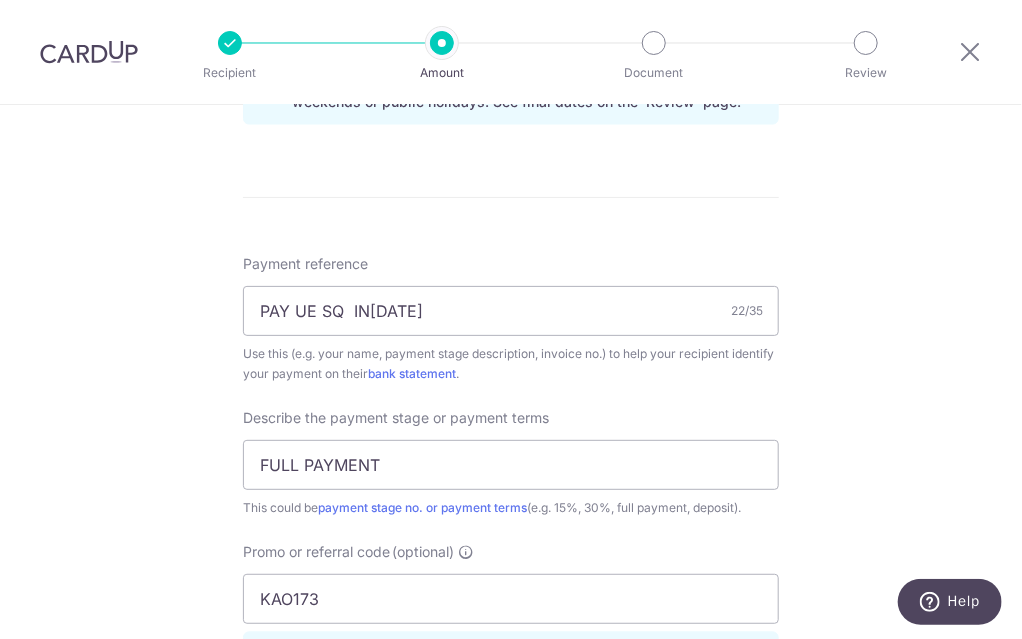 drag, startPoint x: 562, startPoint y: 243, endPoint x: 502, endPoint y: 259, distance: 62.0967 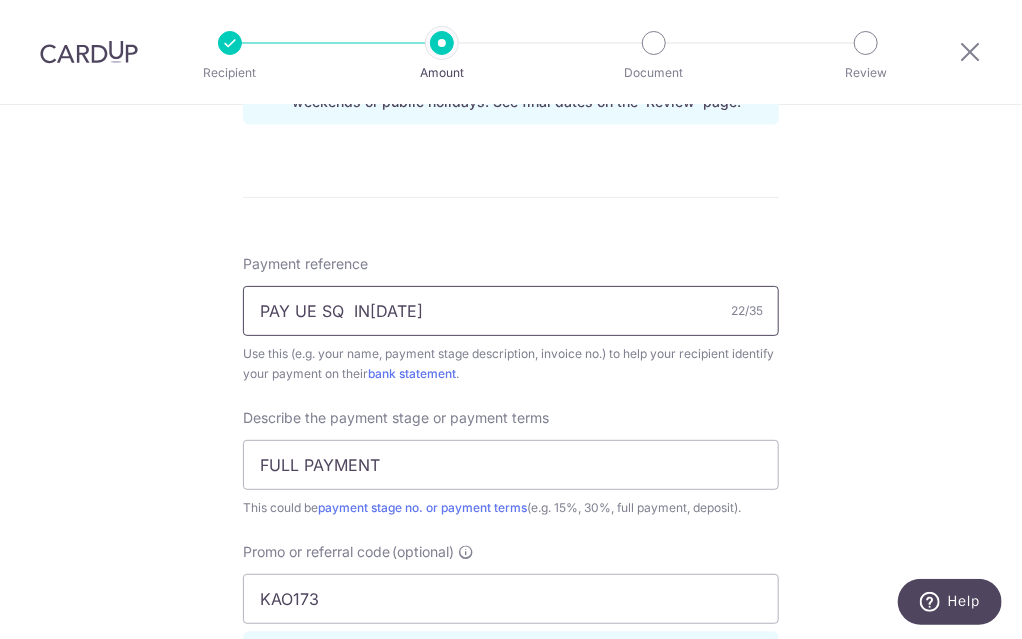 click on "PAY UE SQ  IN202508284" at bounding box center (511, 311) 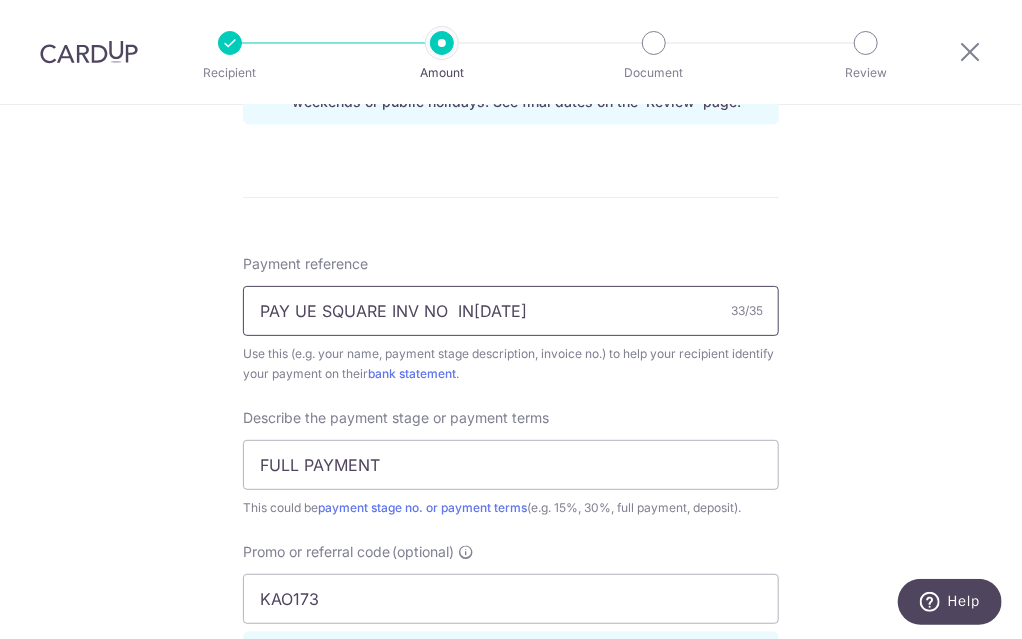 type on "PAY UE SQUARE INV NO  IN202508284" 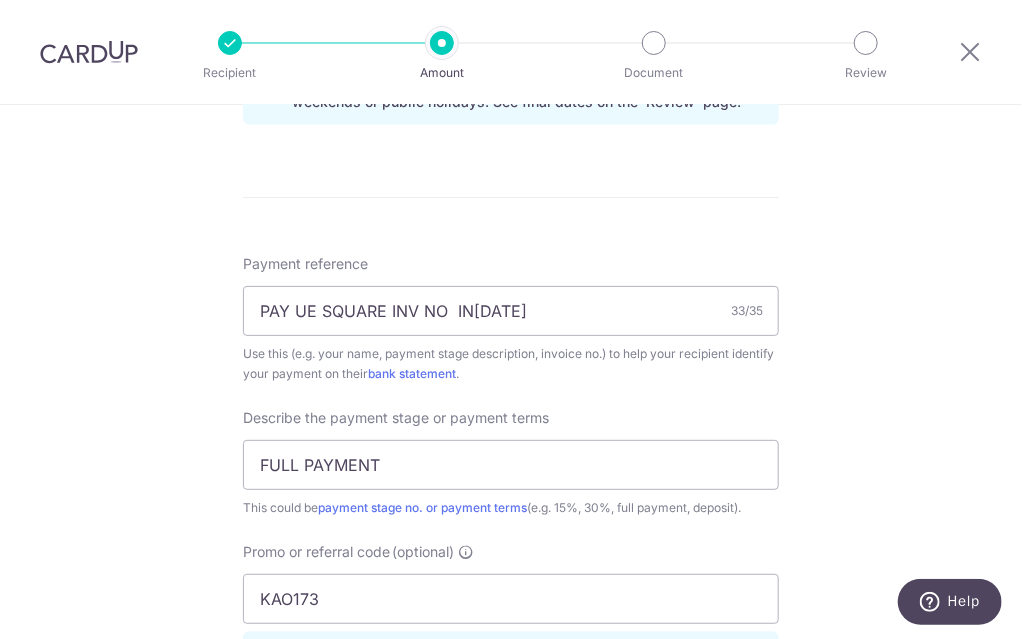 click on "Tell us more about your payment
Enter payment amount
SGD
1,842.10
1842.10
Select Card
**** 8296
Add credit card
Your Cards
**** 9861
**** 5156
**** 8296
Secure 256-bit SSL
Text
New card details
Card" at bounding box center (511, 66) 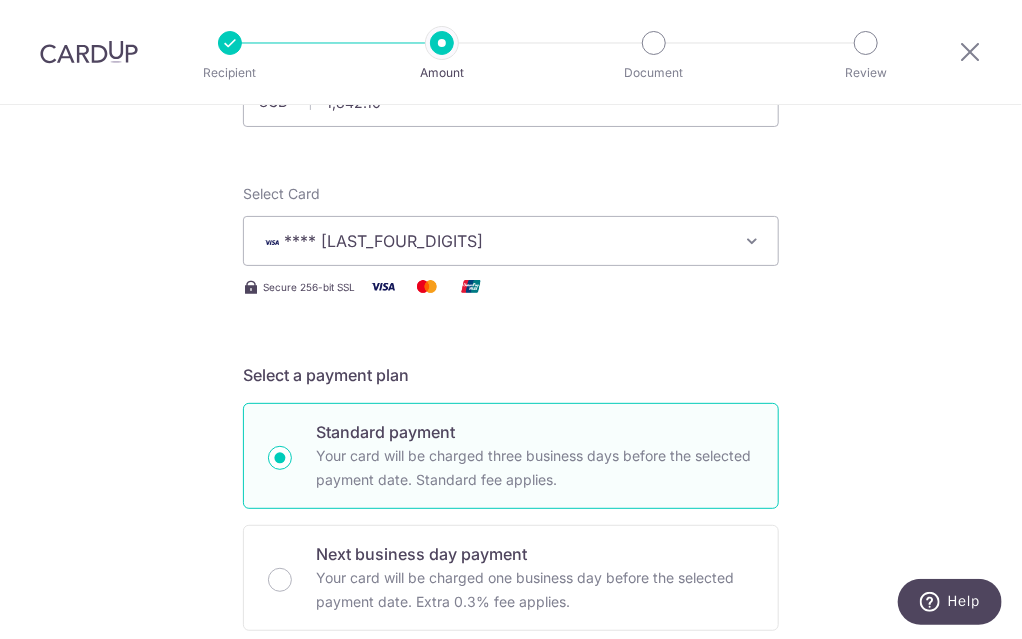 scroll, scrollTop: 0, scrollLeft: 0, axis: both 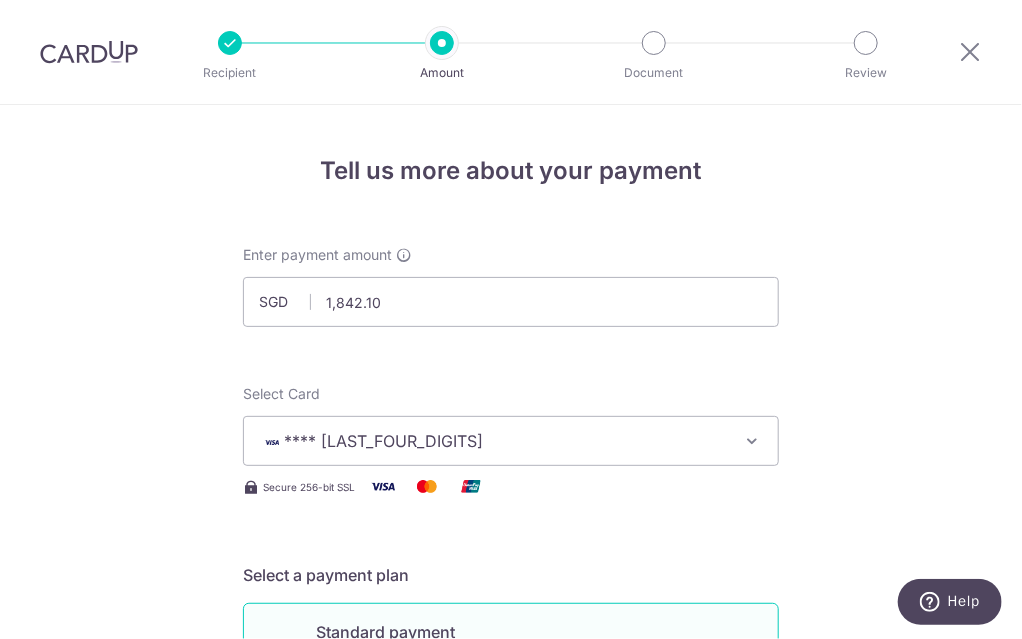 click on "Tell us more about your payment
Enter payment amount
SGD
1,842.10
1842.10
Select Card
**** 8296
Add credit card
Your Cards
**** 9861
**** 5156
**** 8296
Secure 256-bit SSL
Text
New card details
Card" at bounding box center (511, 1143) 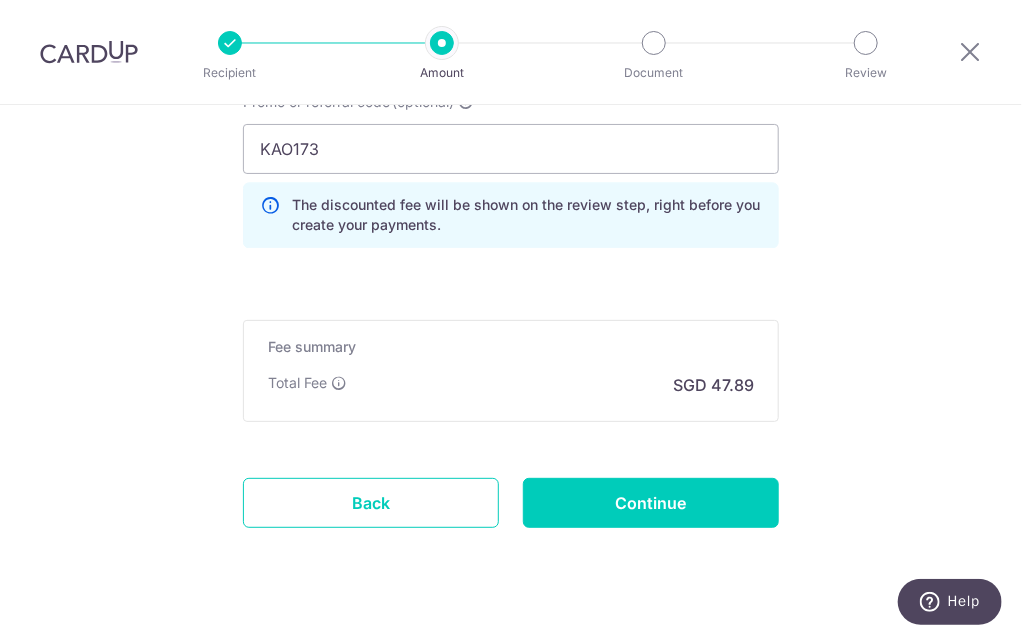 scroll, scrollTop: 1577, scrollLeft: 0, axis: vertical 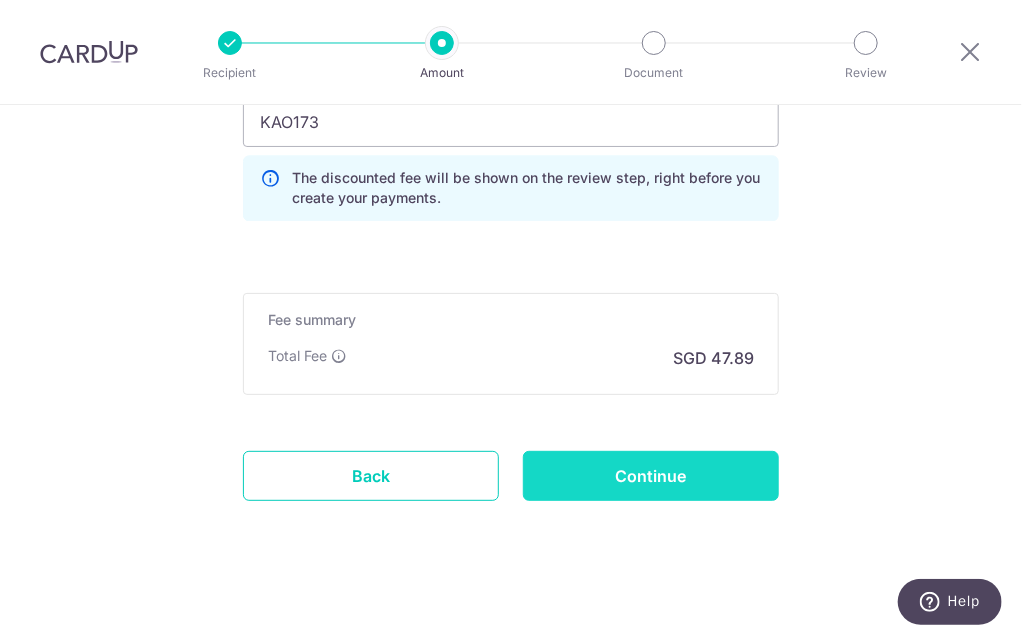 click on "Continue" at bounding box center [651, 476] 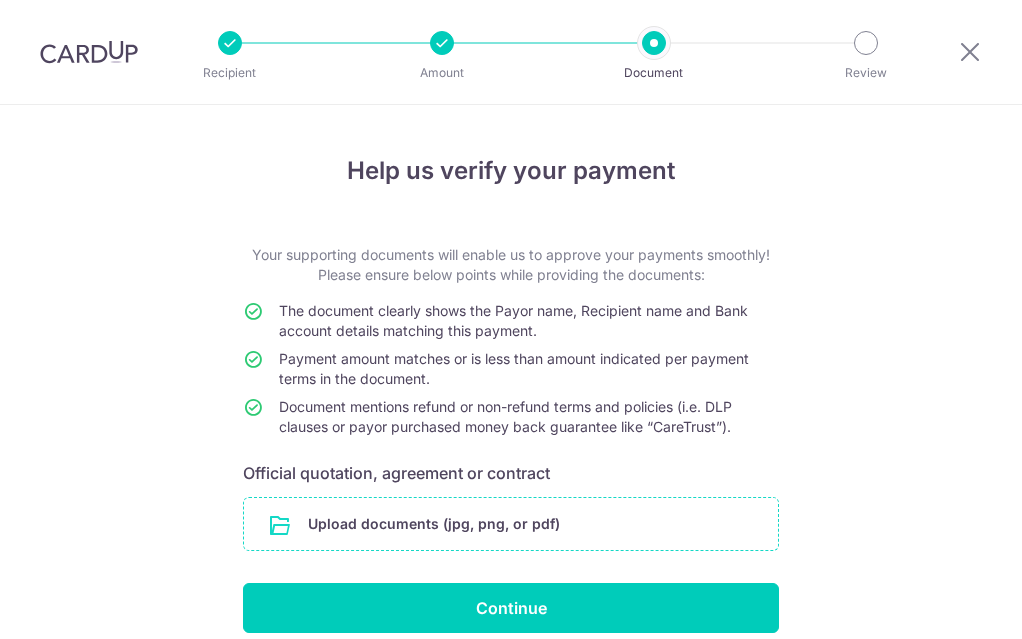 scroll, scrollTop: 0, scrollLeft: 0, axis: both 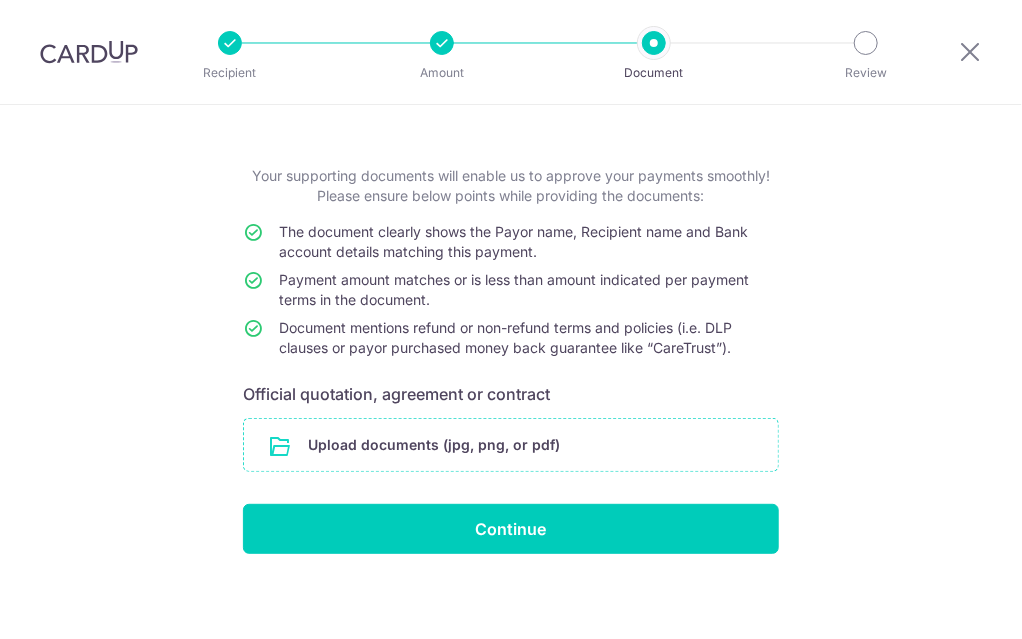 click at bounding box center [511, 445] 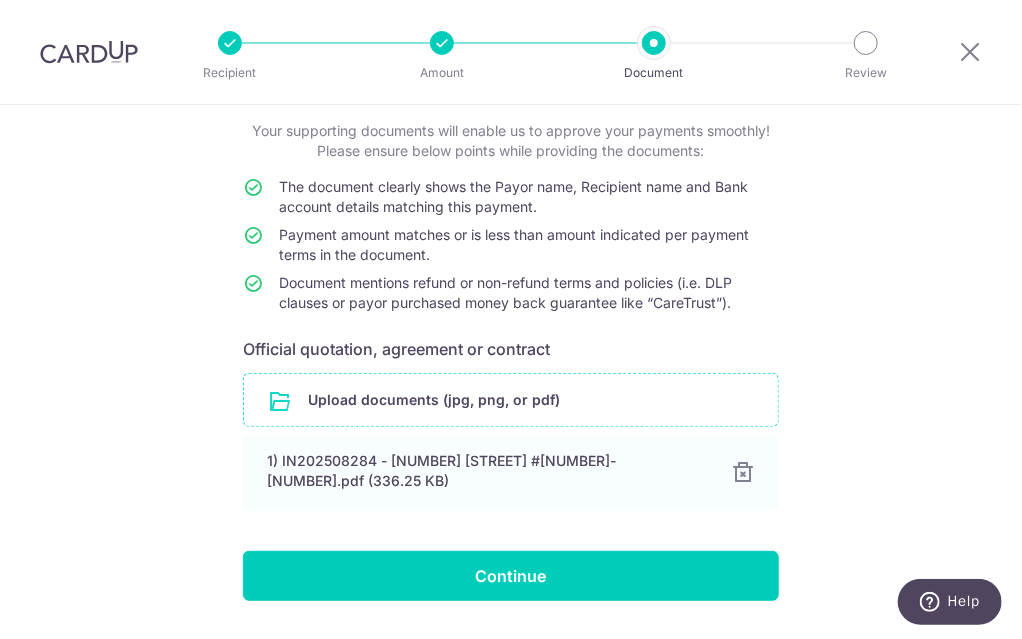 scroll, scrollTop: 160, scrollLeft: 0, axis: vertical 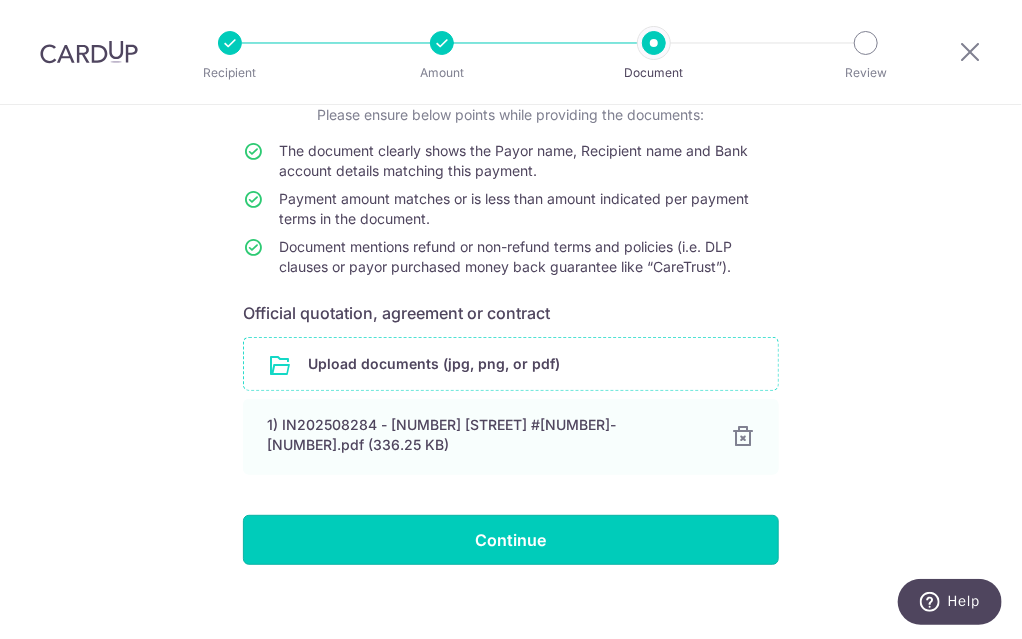 click on "Continue" at bounding box center [511, 540] 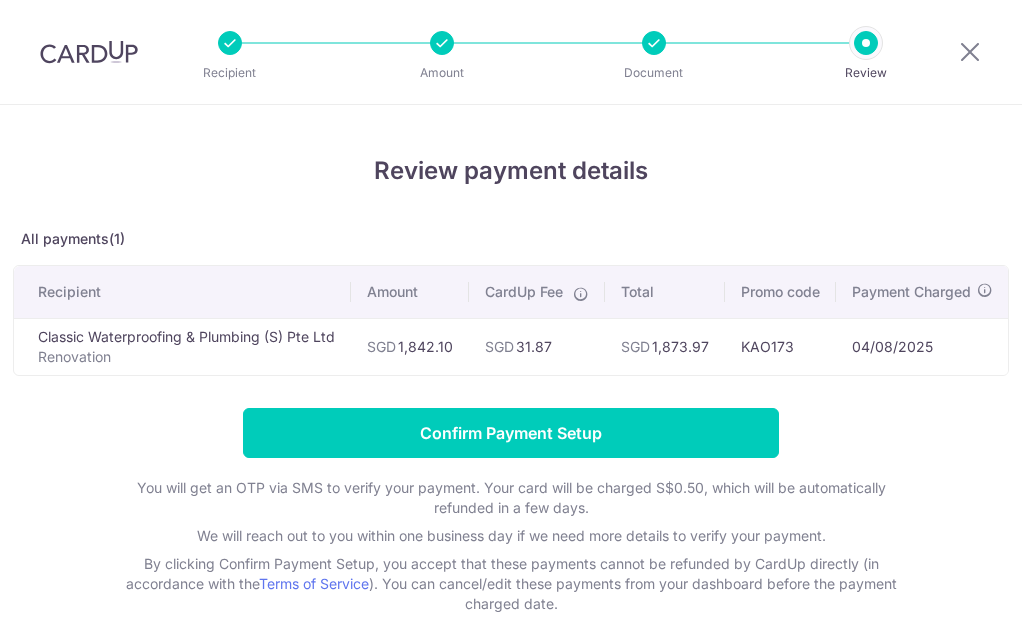 scroll, scrollTop: 0, scrollLeft: 0, axis: both 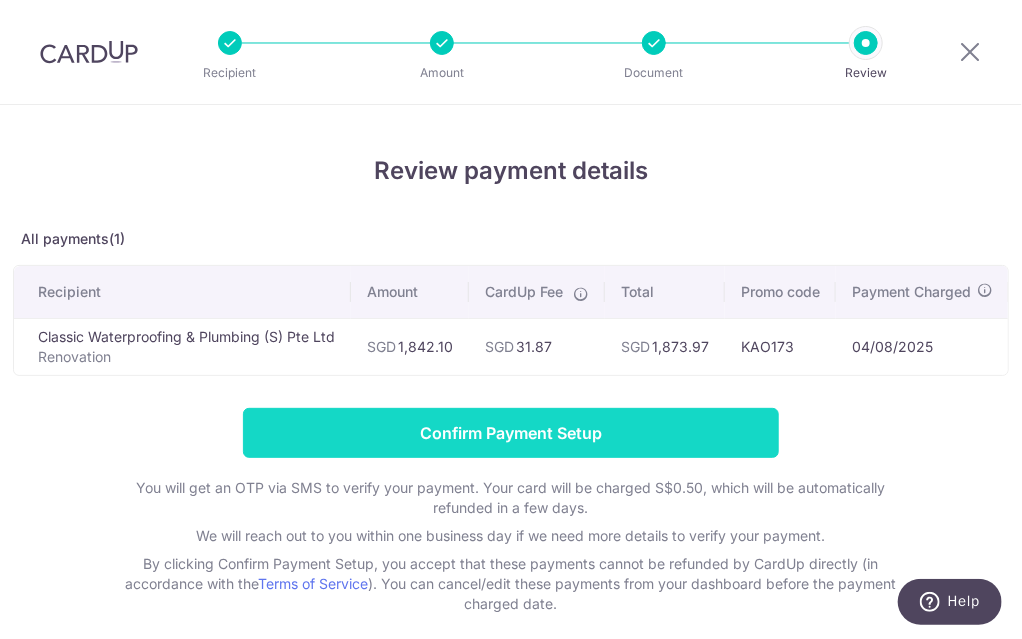 click on "Confirm Payment Setup" at bounding box center [511, 433] 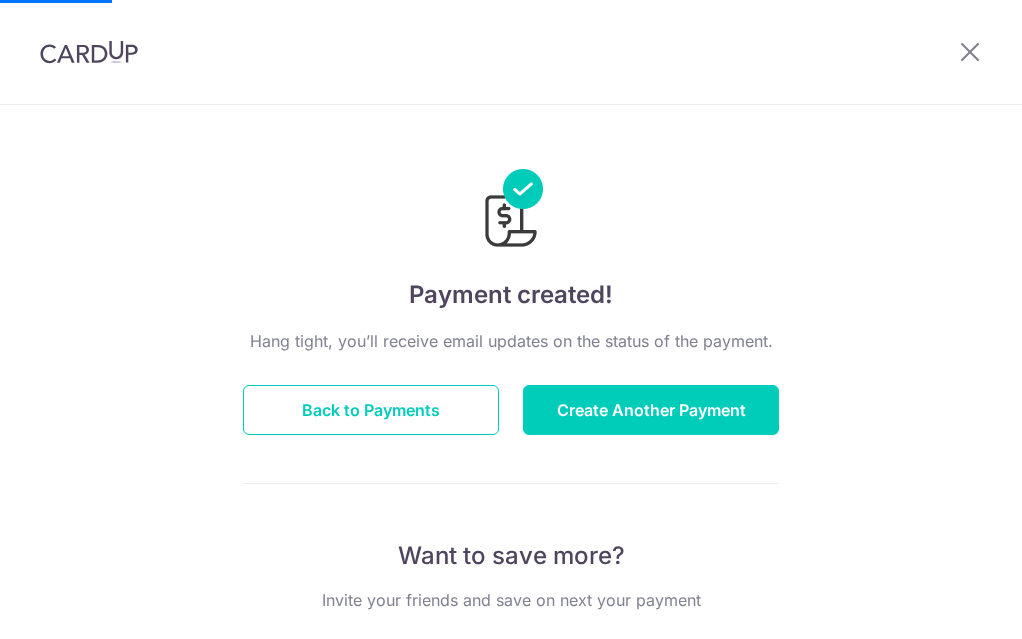 scroll, scrollTop: 0, scrollLeft: 0, axis: both 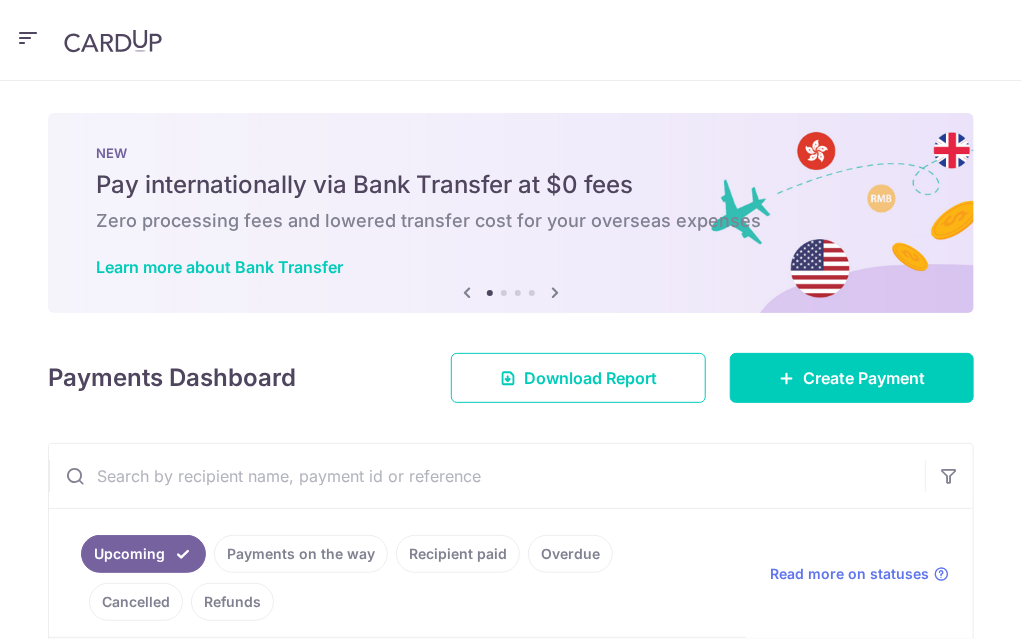 click on "Pay" at bounding box center [-126, 193] 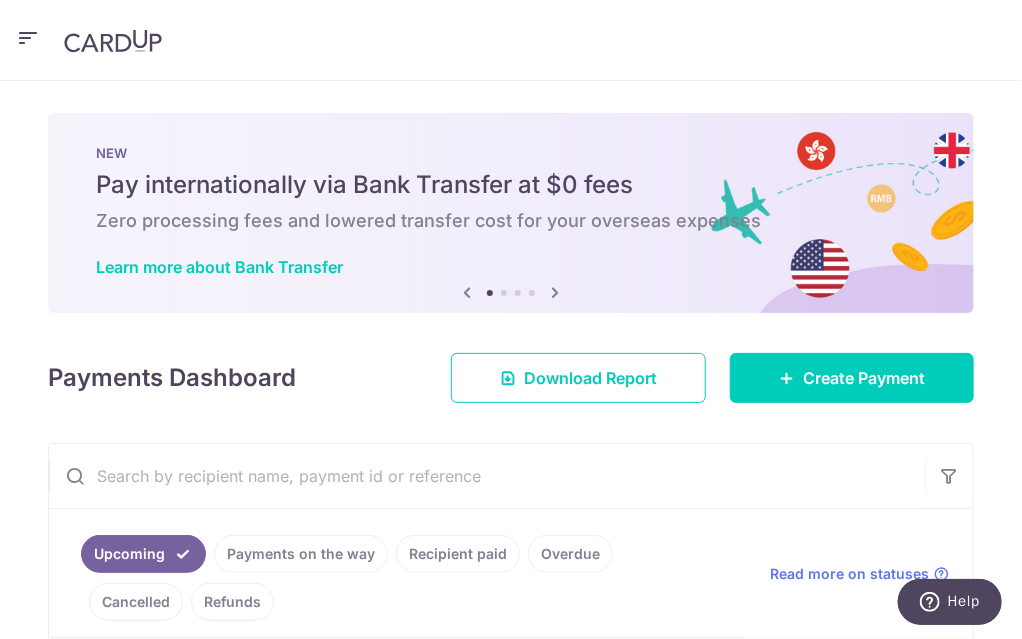 click on "Recipients" at bounding box center [-126, 289] 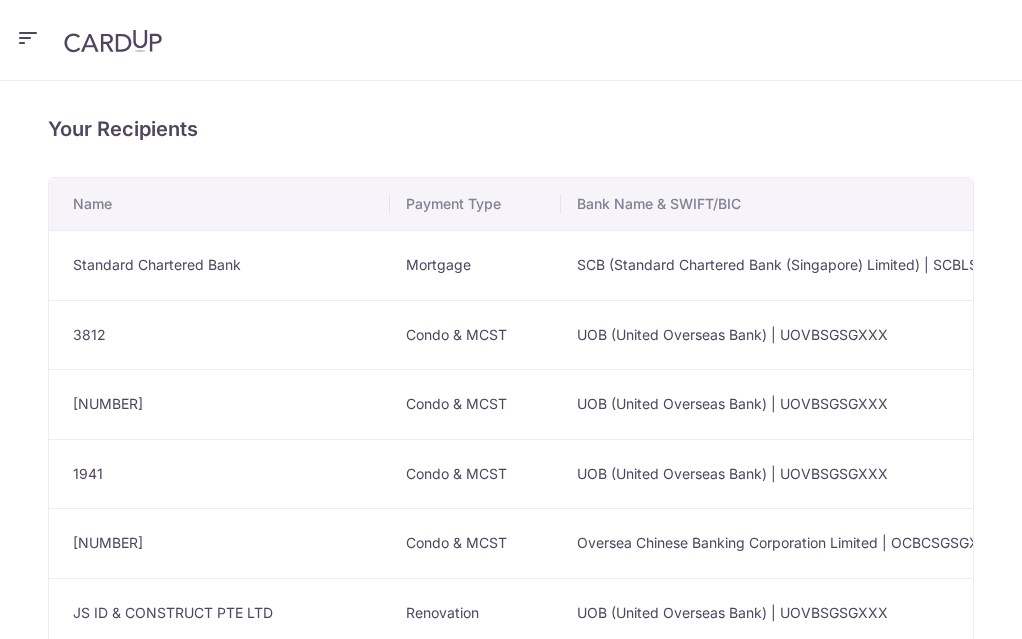 scroll, scrollTop: 0, scrollLeft: 0, axis: both 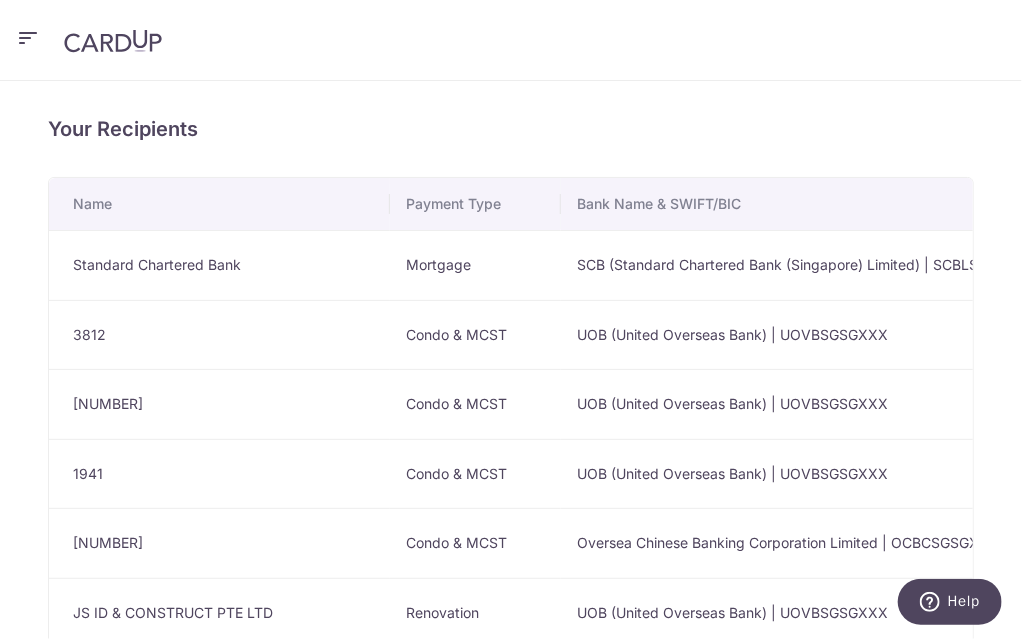 click on "Home" at bounding box center [-126, 145] 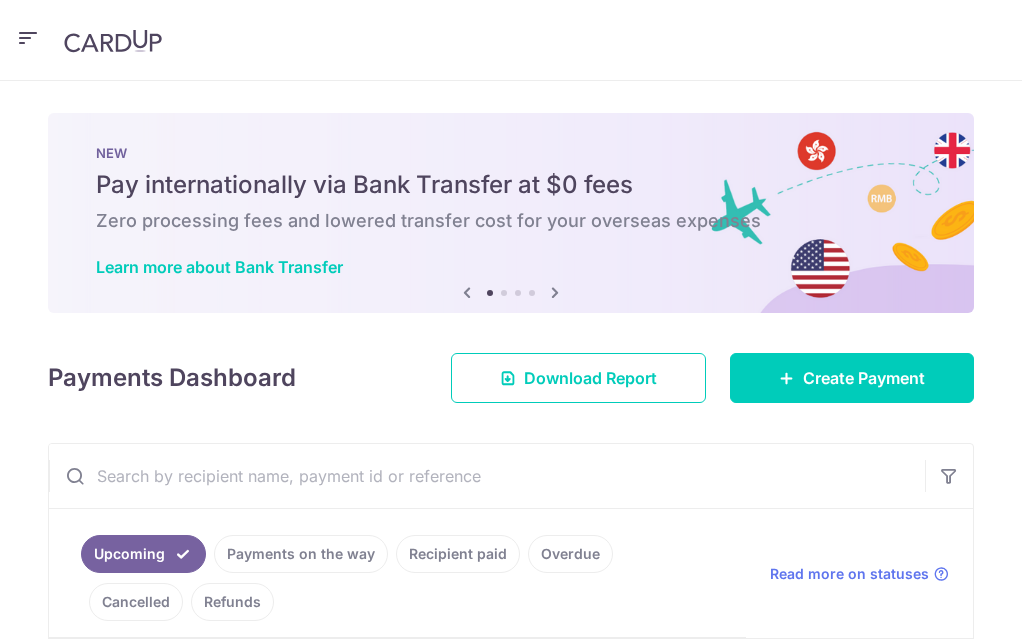 scroll, scrollTop: 0, scrollLeft: 0, axis: both 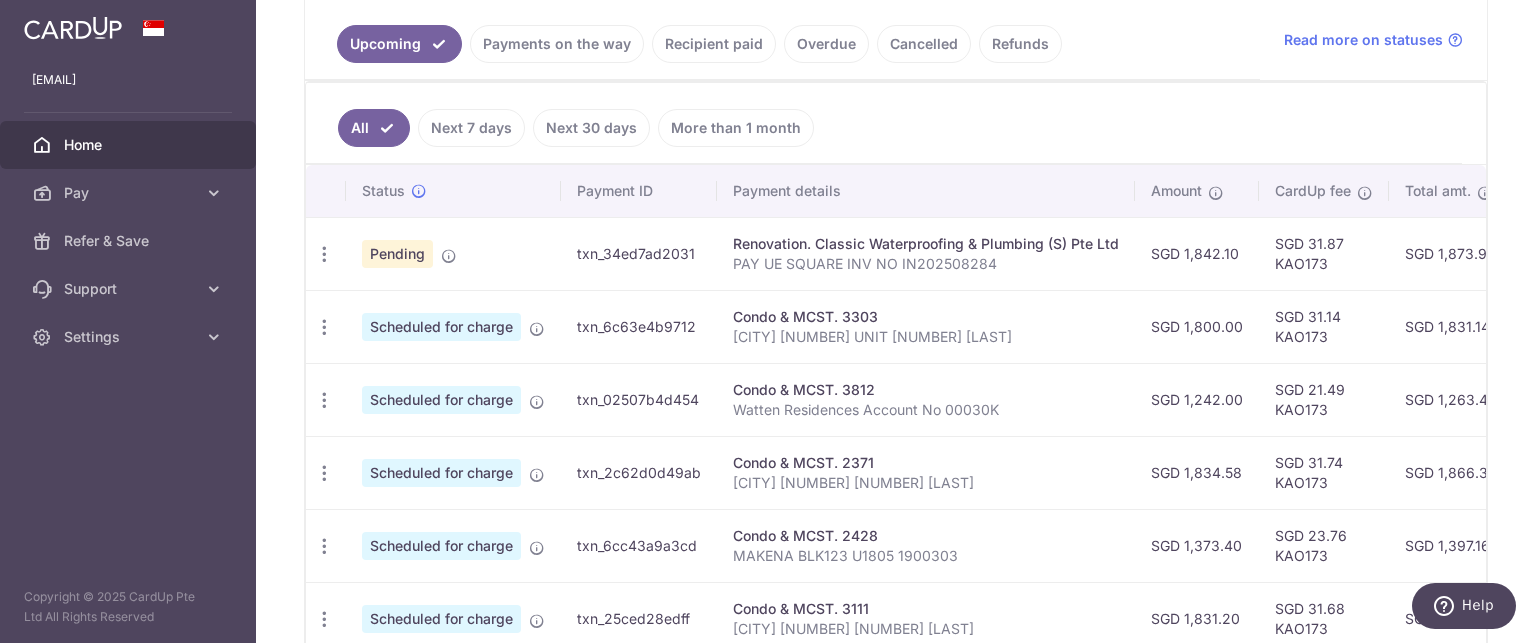 click on "Payments on the way" at bounding box center [557, 44] 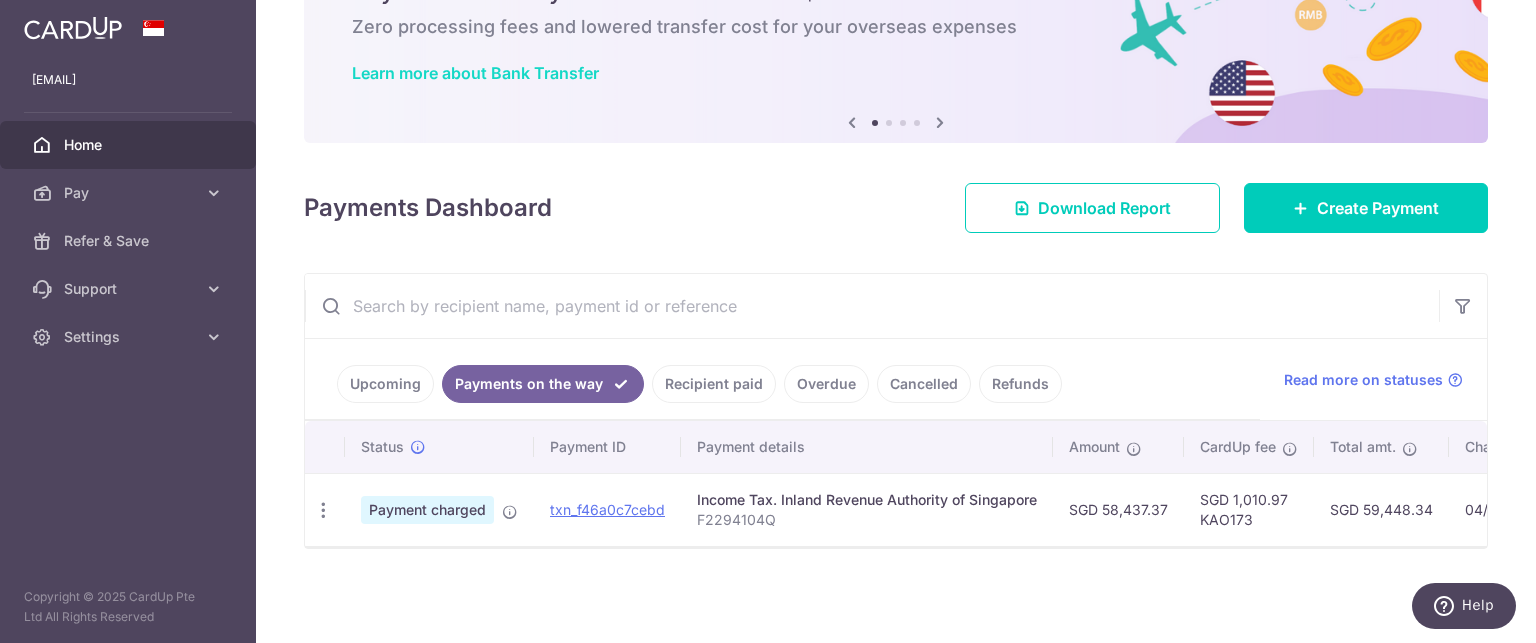 scroll, scrollTop: 120, scrollLeft: 0, axis: vertical 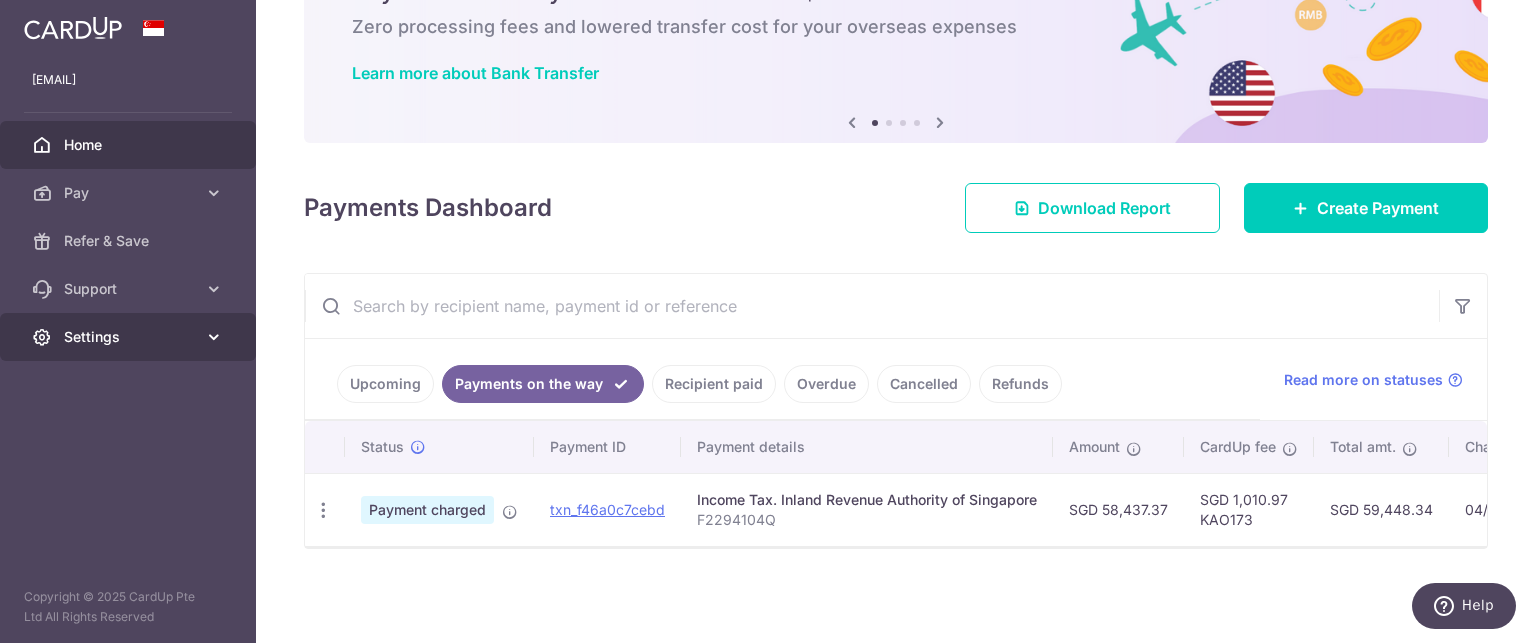 click on "Settings" at bounding box center [130, 337] 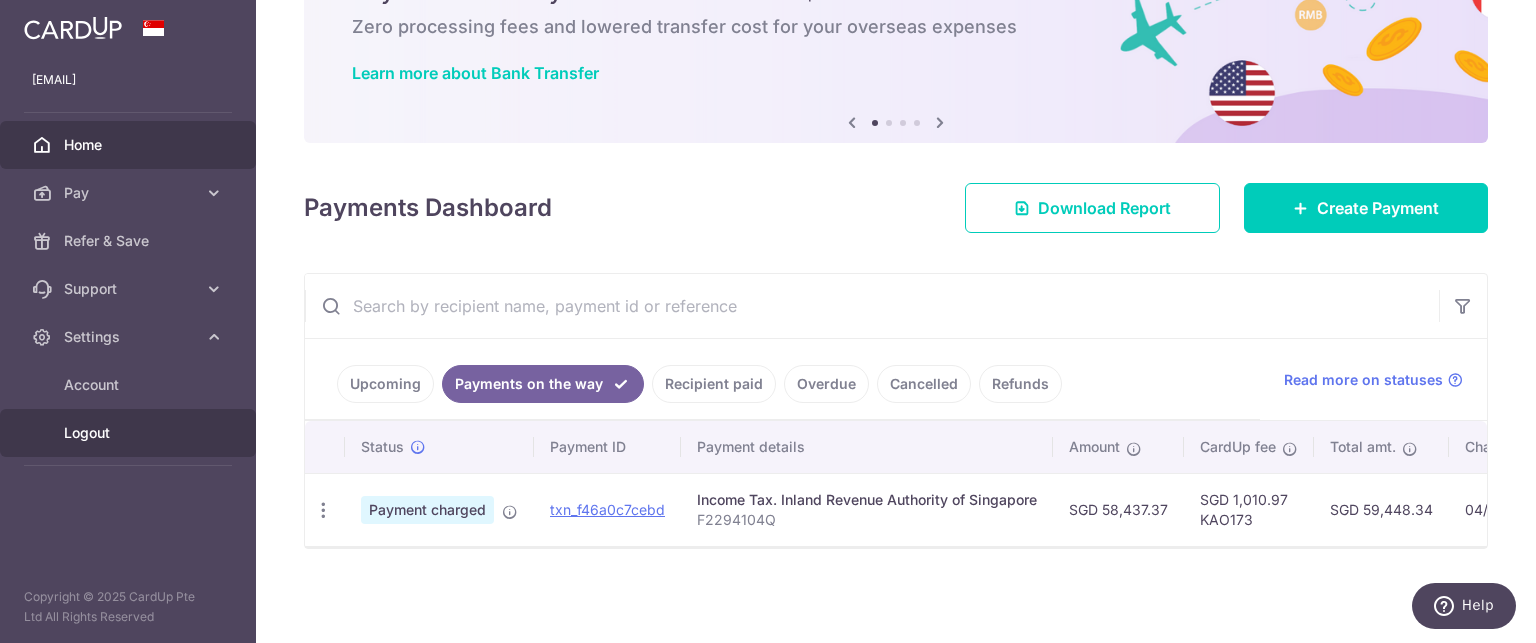 click on "Logout" at bounding box center (130, 433) 